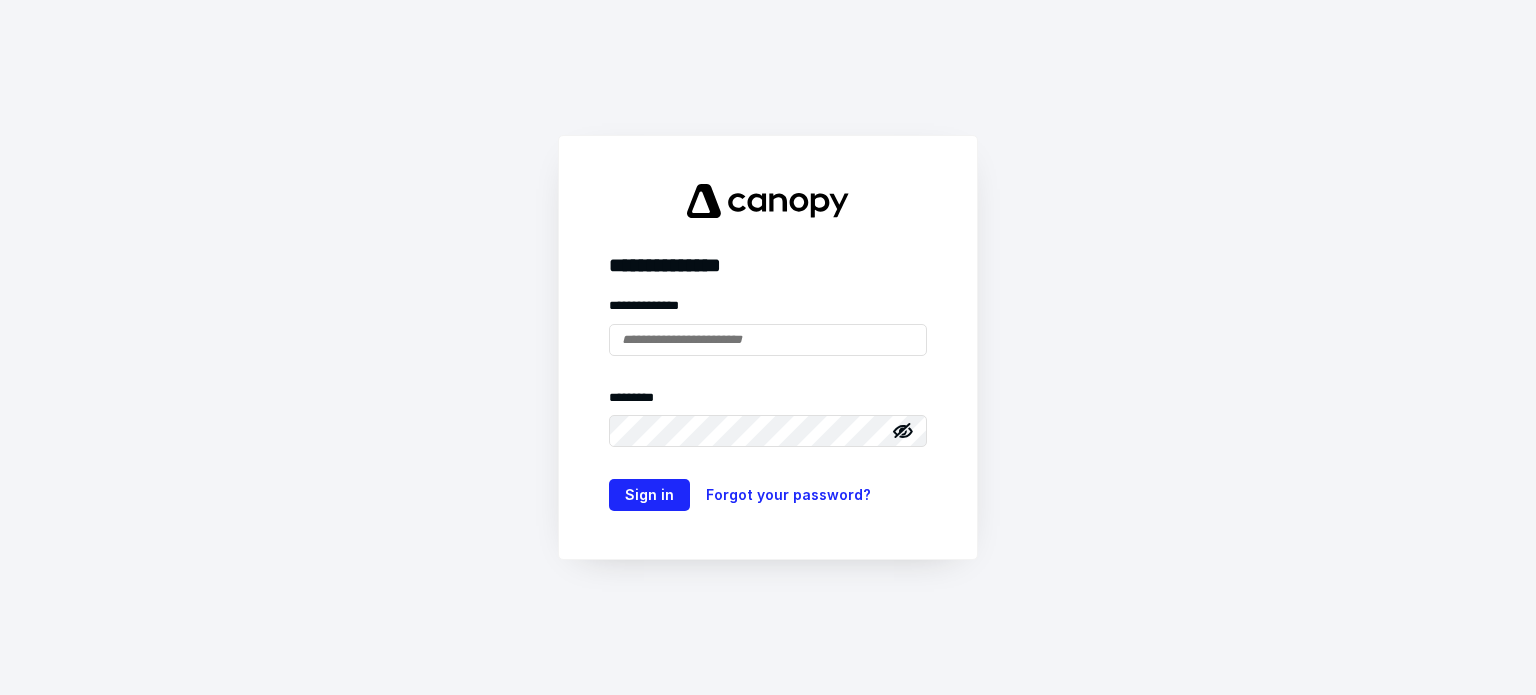 scroll, scrollTop: 0, scrollLeft: 0, axis: both 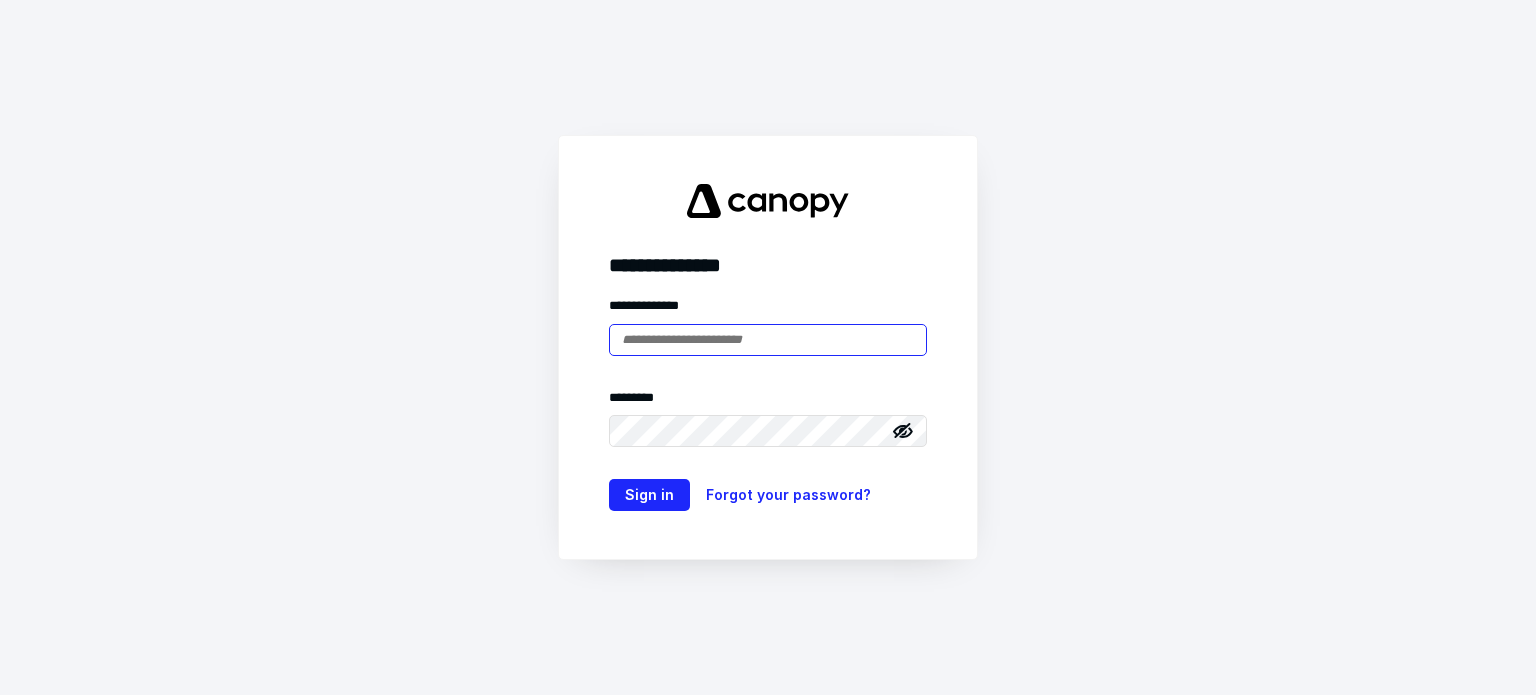 type on "**********" 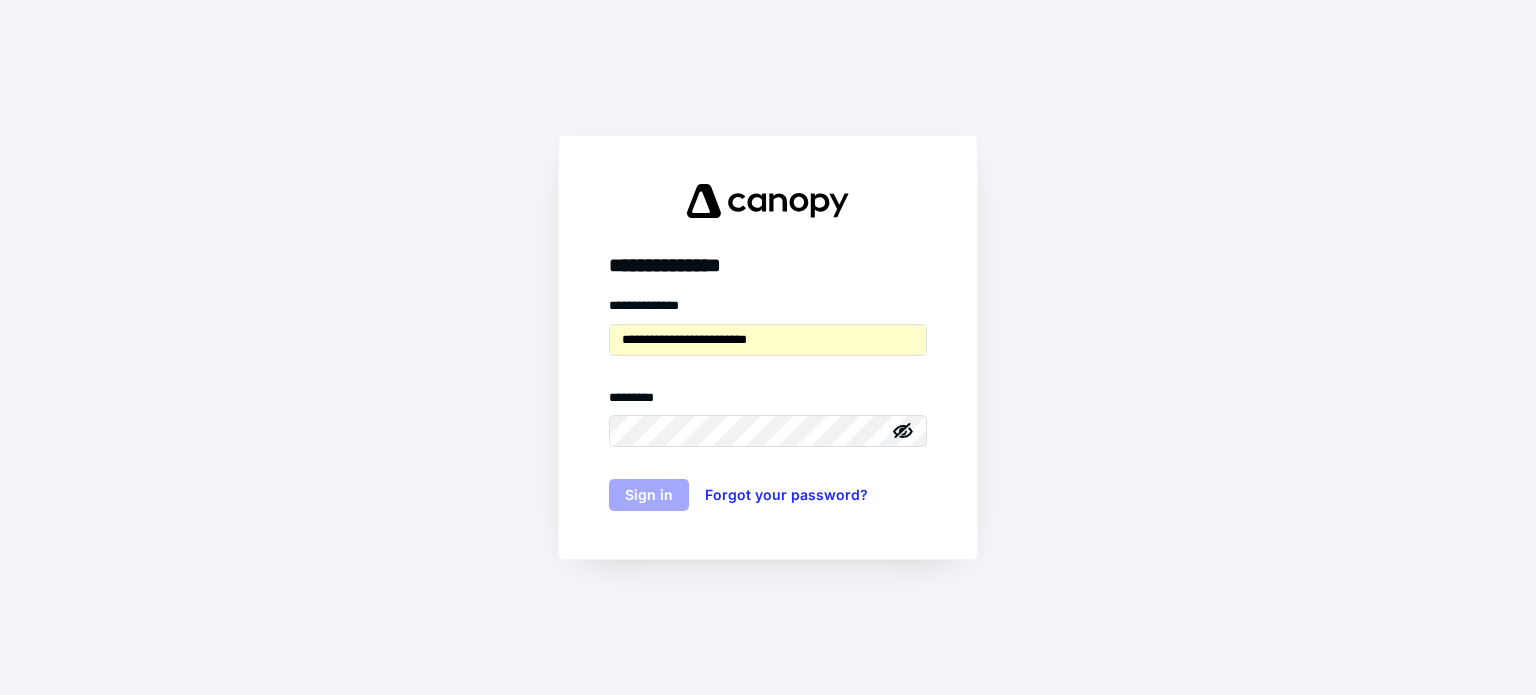 scroll, scrollTop: 0, scrollLeft: 0, axis: both 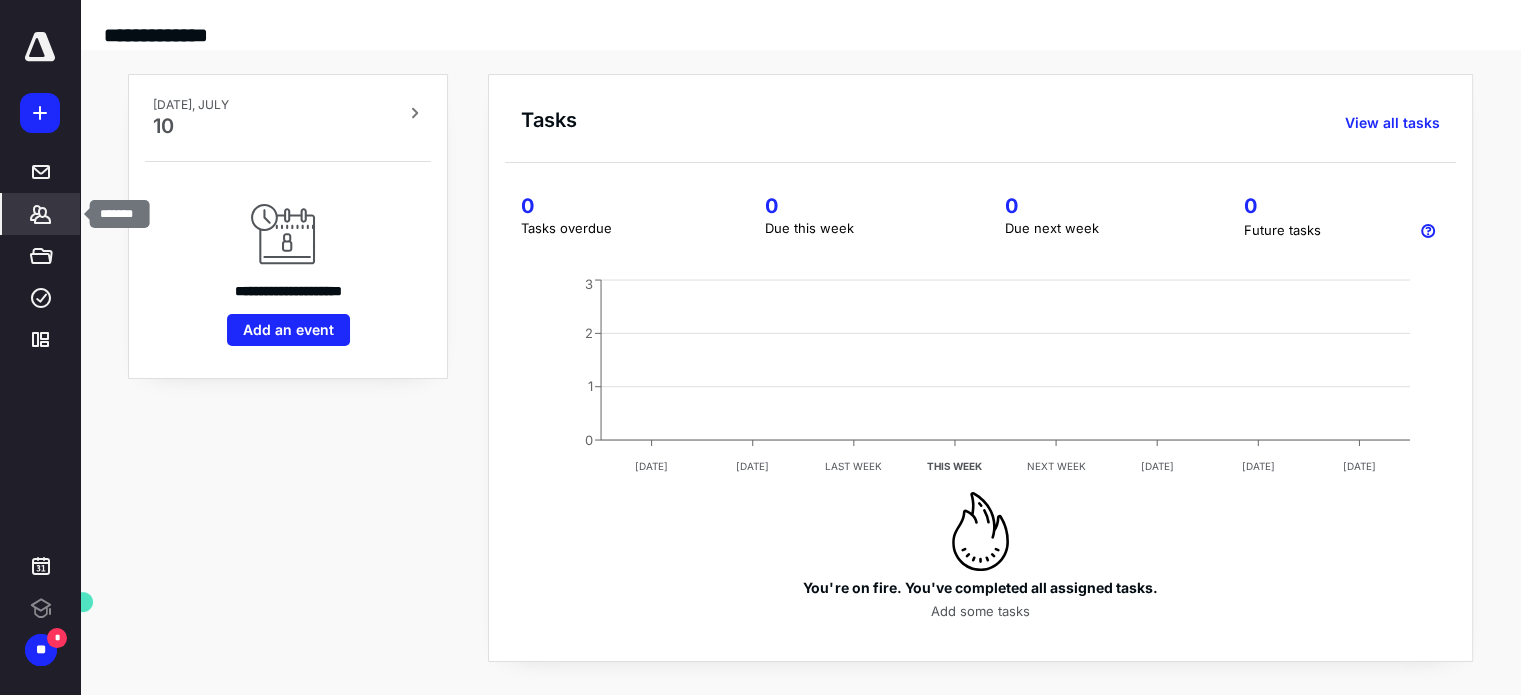 click 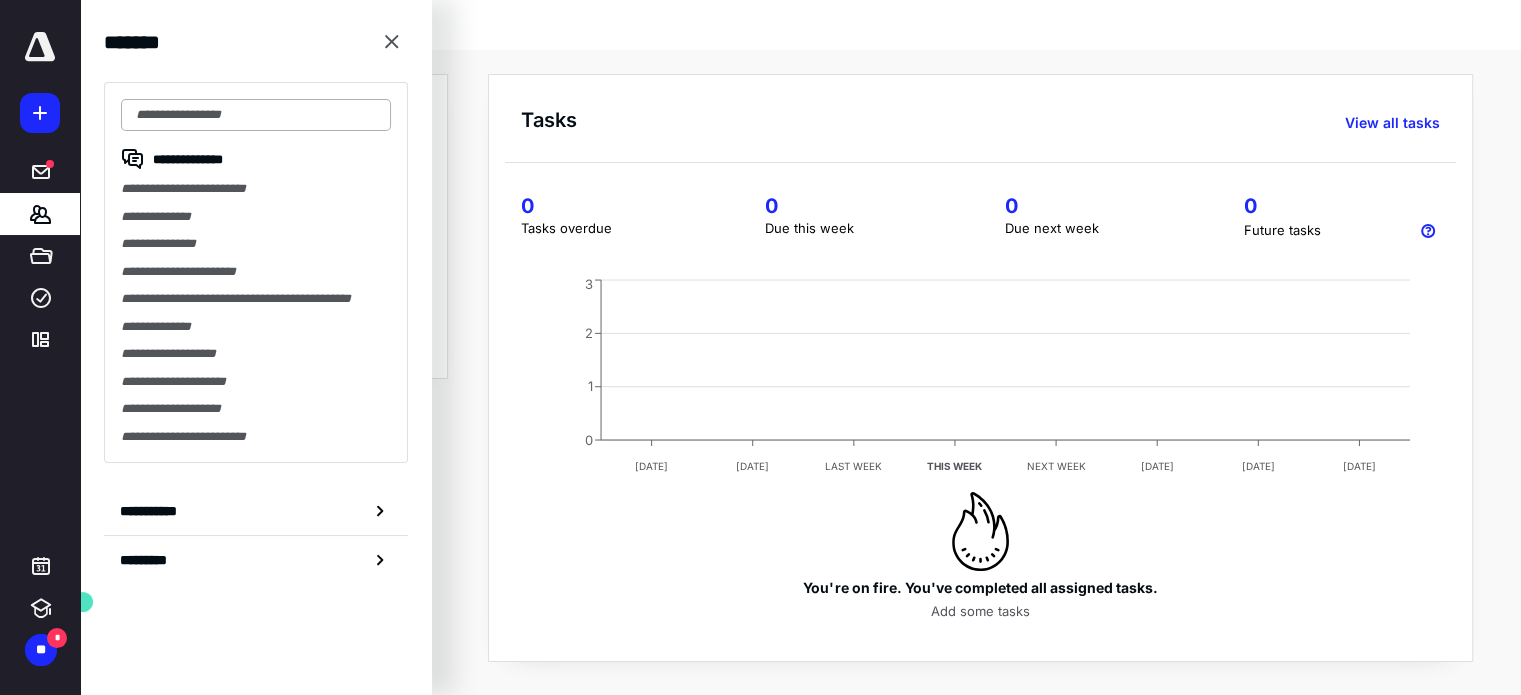 click at bounding box center [256, 115] 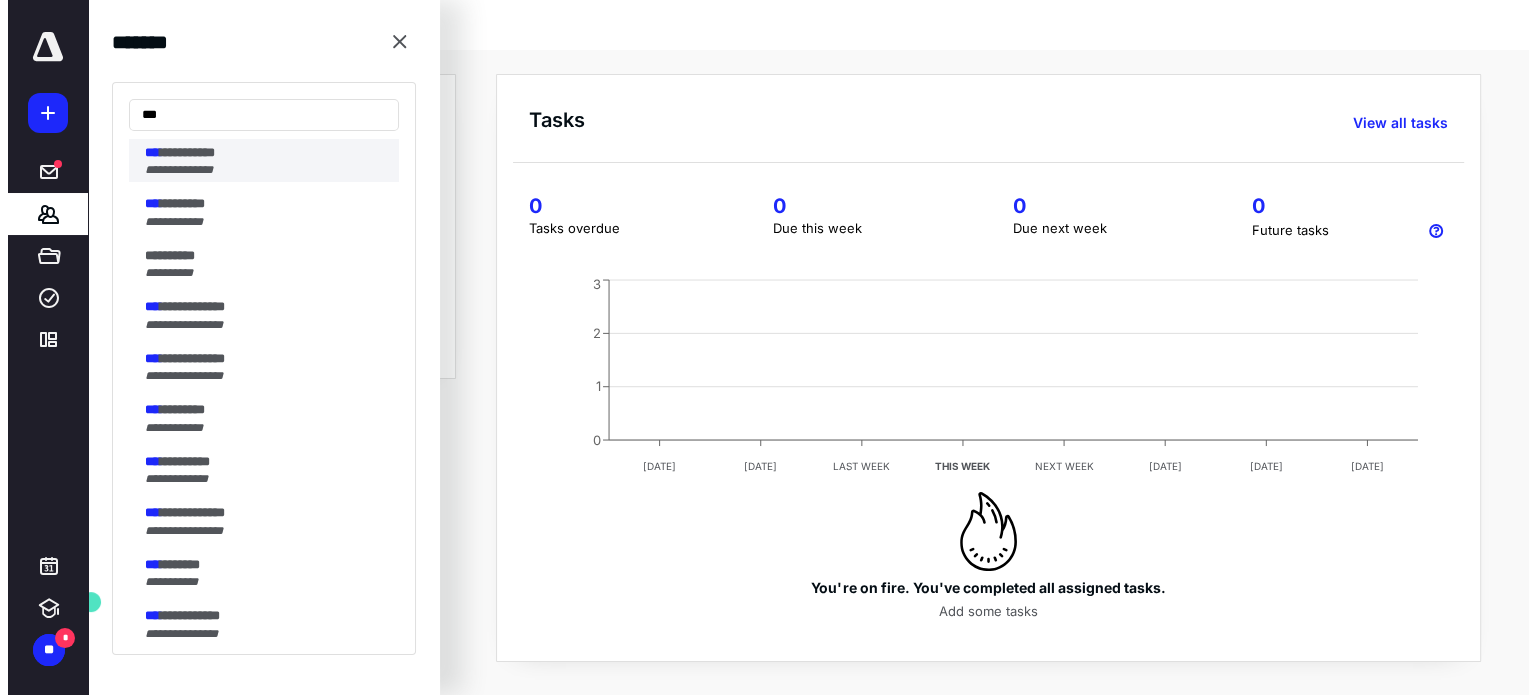 scroll, scrollTop: 200, scrollLeft: 0, axis: vertical 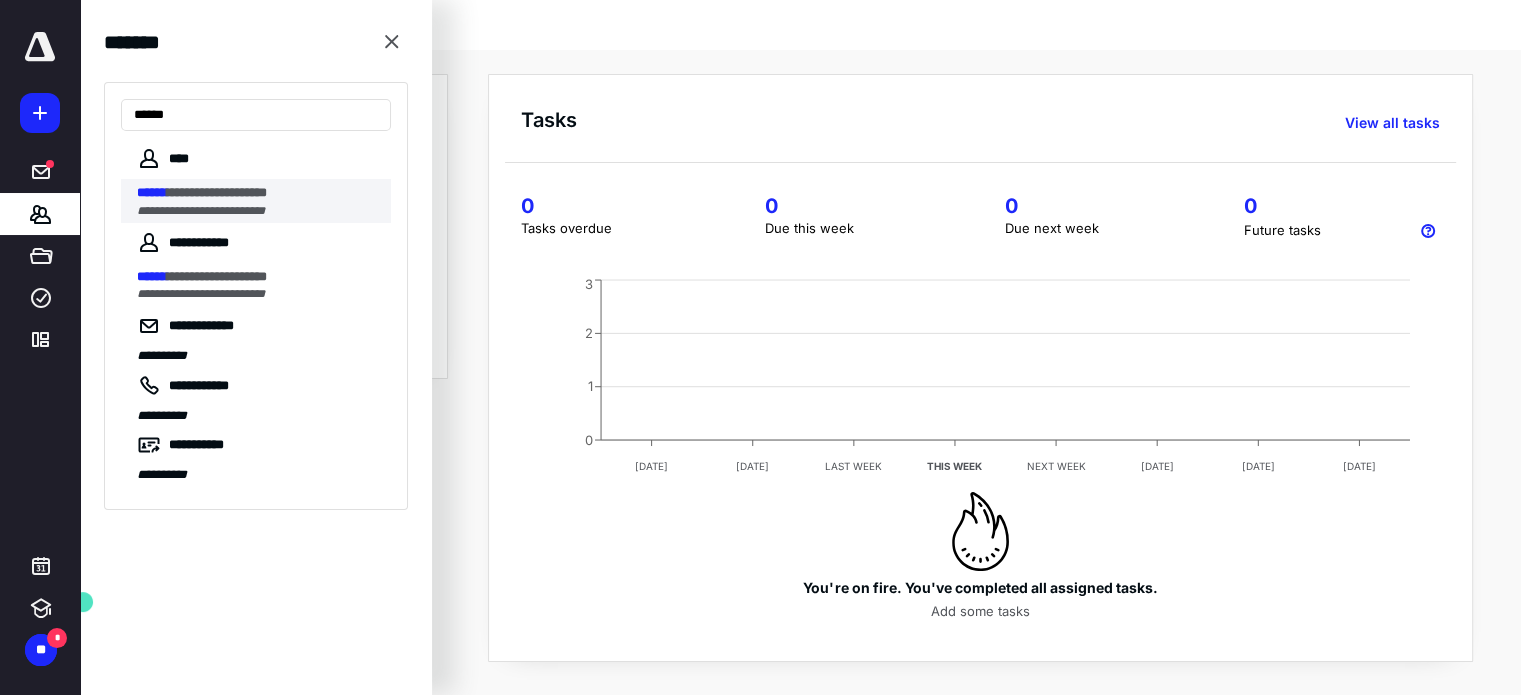 type on "******" 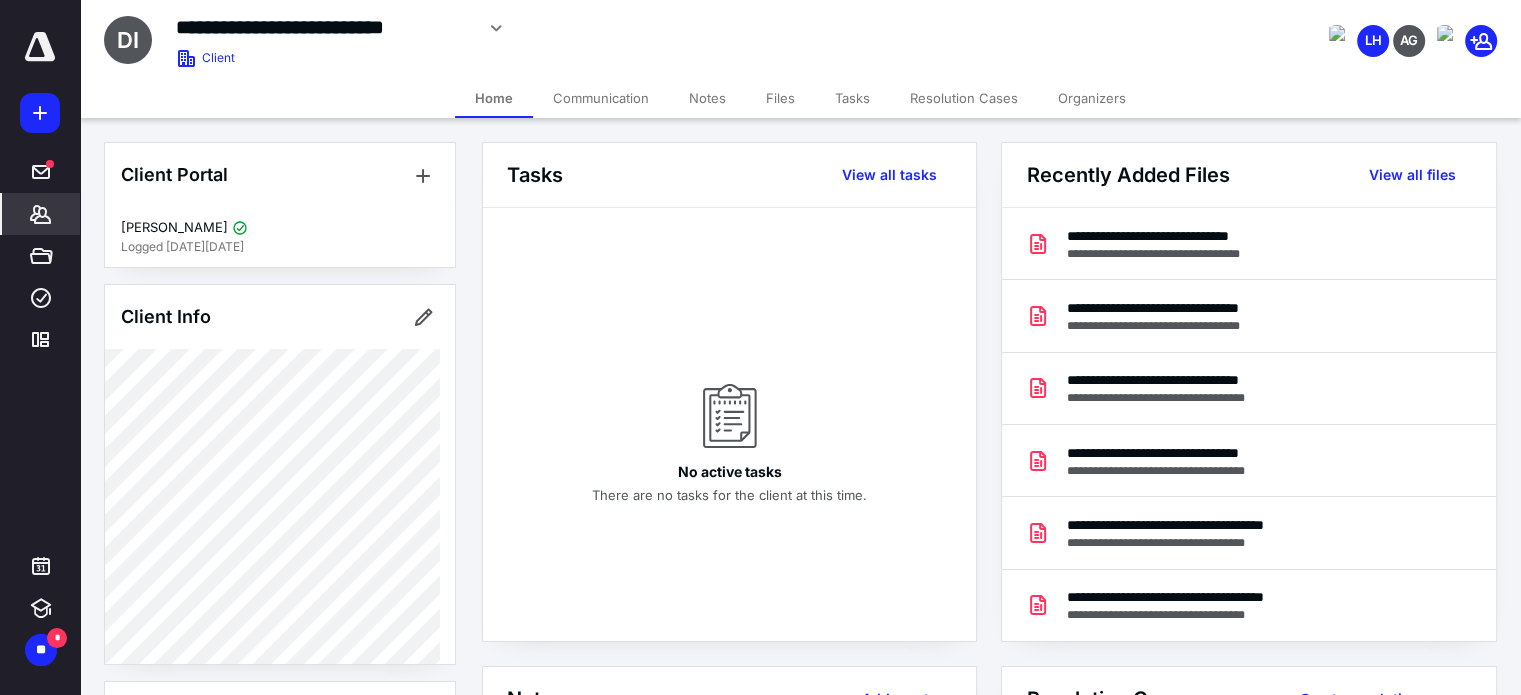 click on "Files" at bounding box center [780, 98] 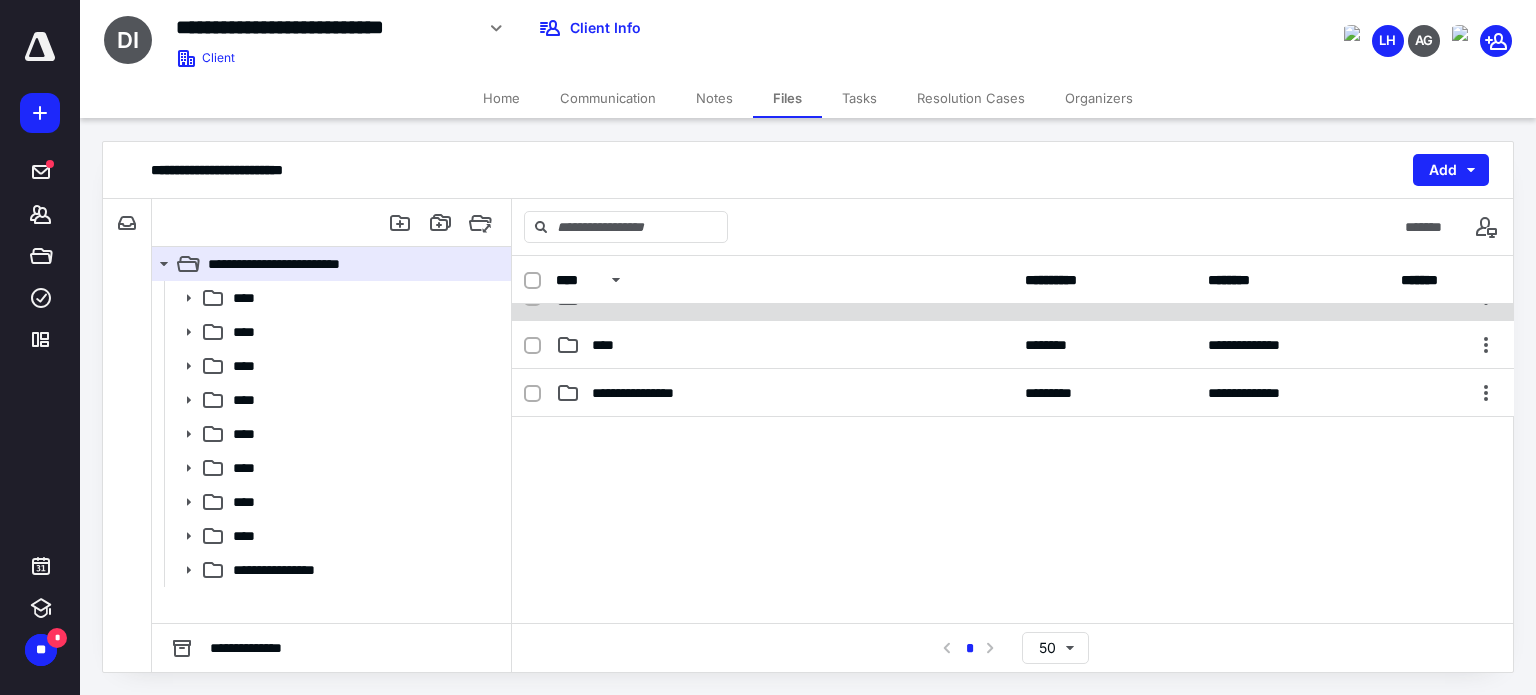 scroll, scrollTop: 200, scrollLeft: 0, axis: vertical 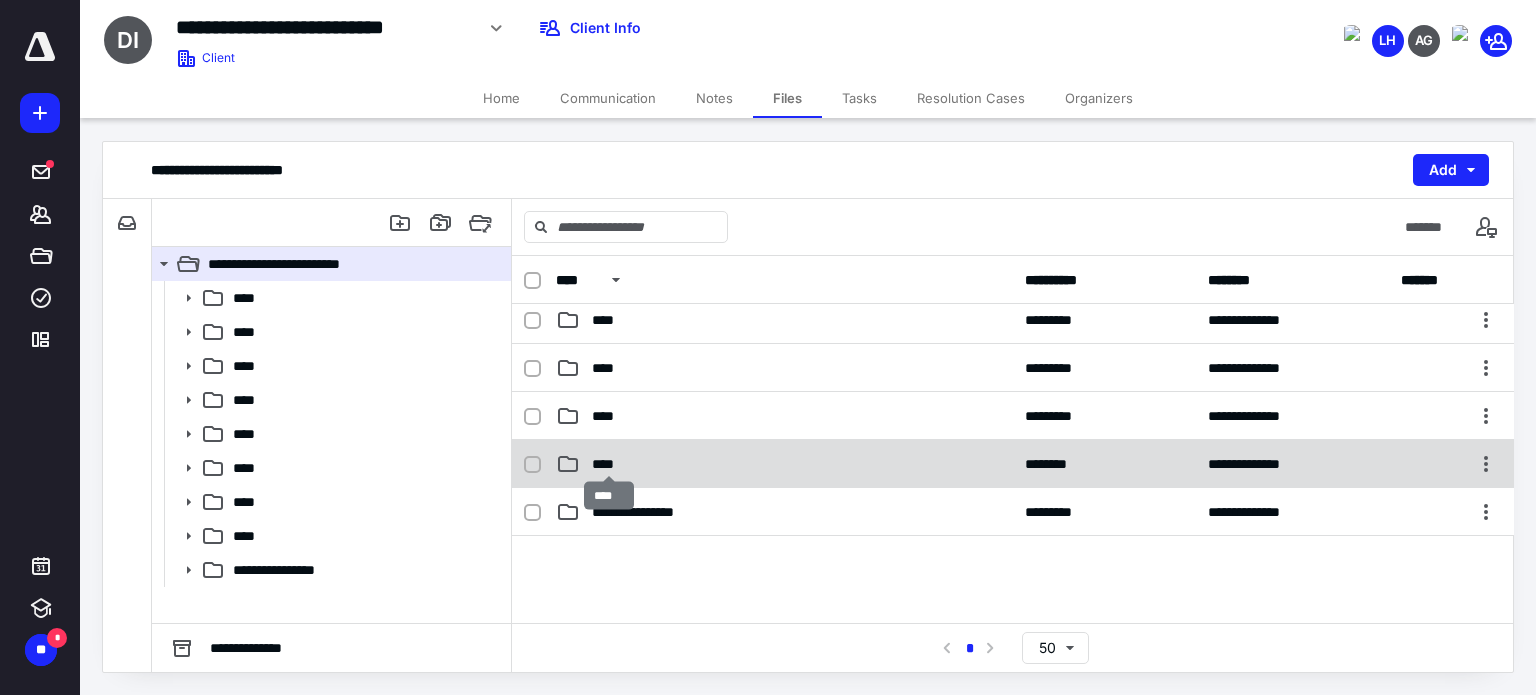click on "****" at bounding box center (609, 464) 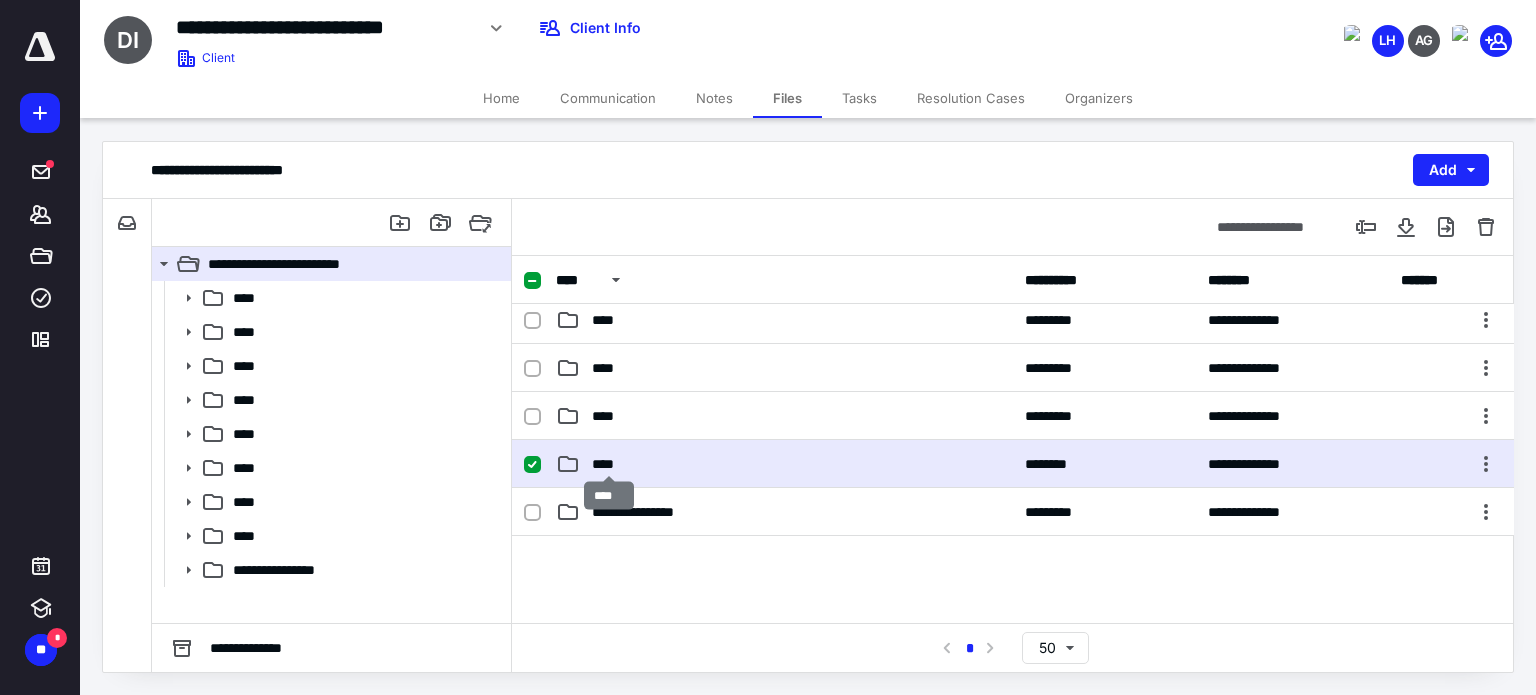 click on "****" at bounding box center (609, 464) 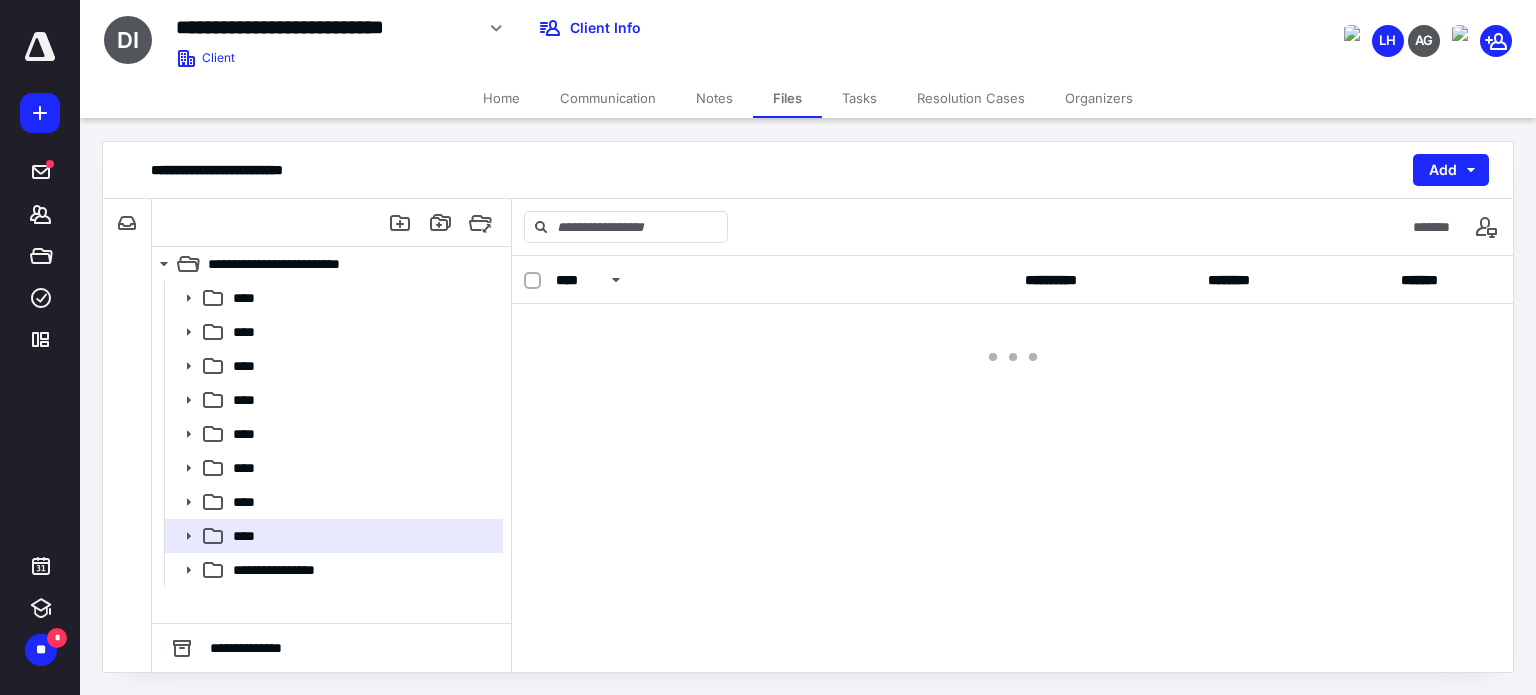 scroll, scrollTop: 0, scrollLeft: 0, axis: both 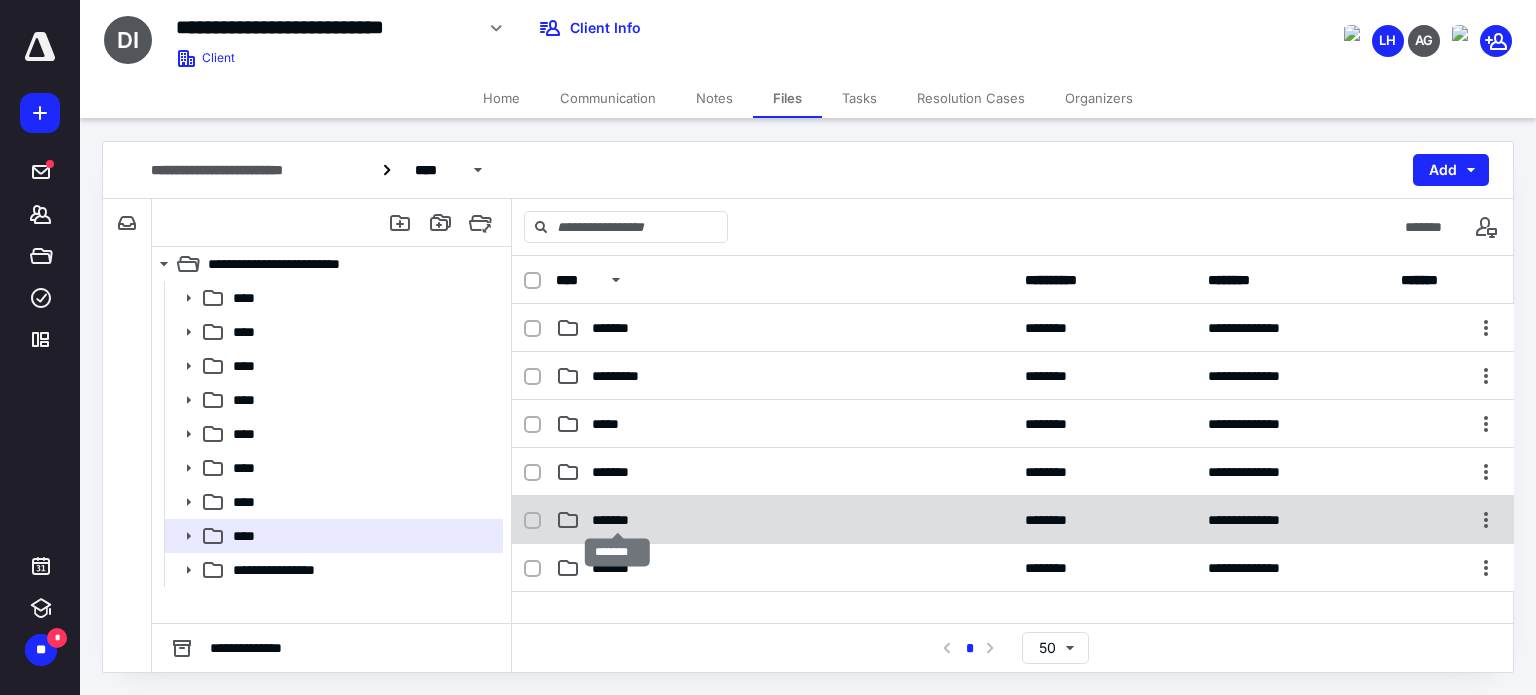 click on "*******" at bounding box center (617, 520) 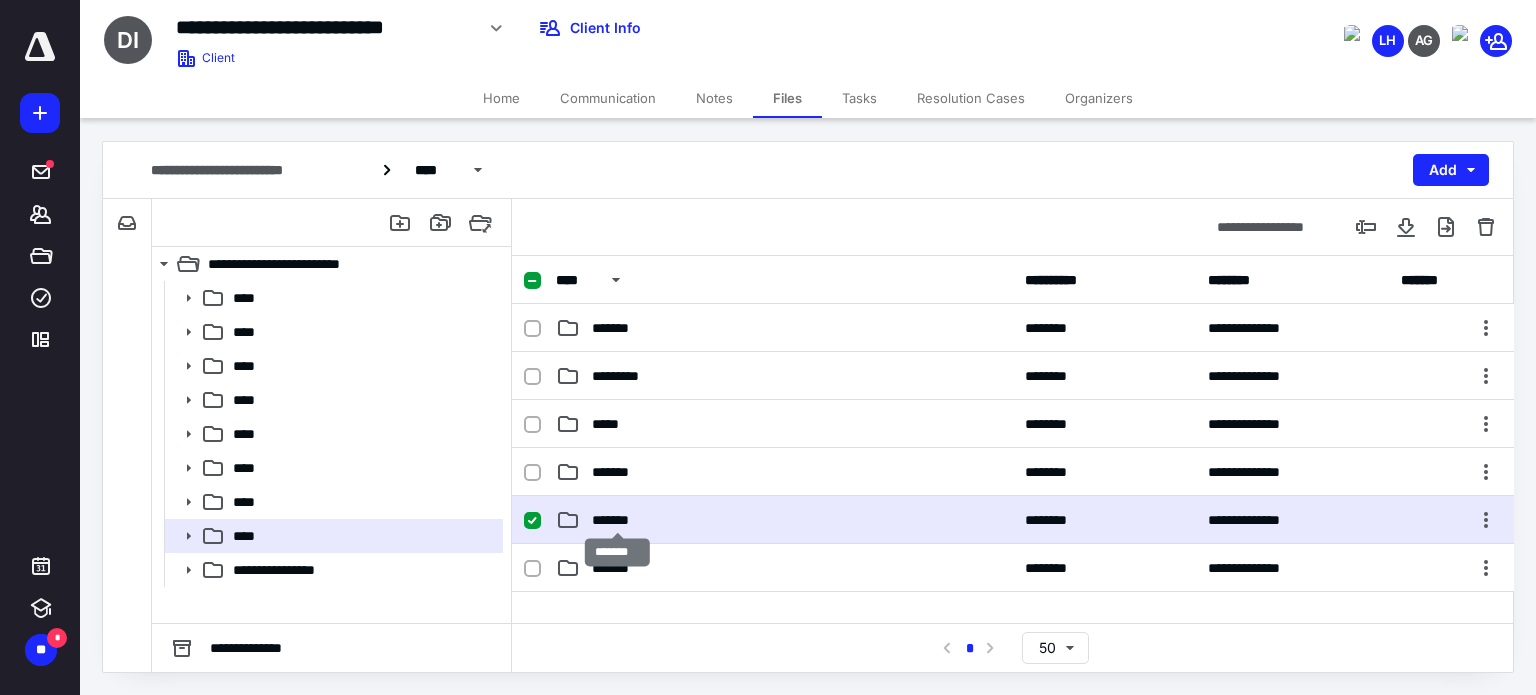 click on "*******" at bounding box center (617, 520) 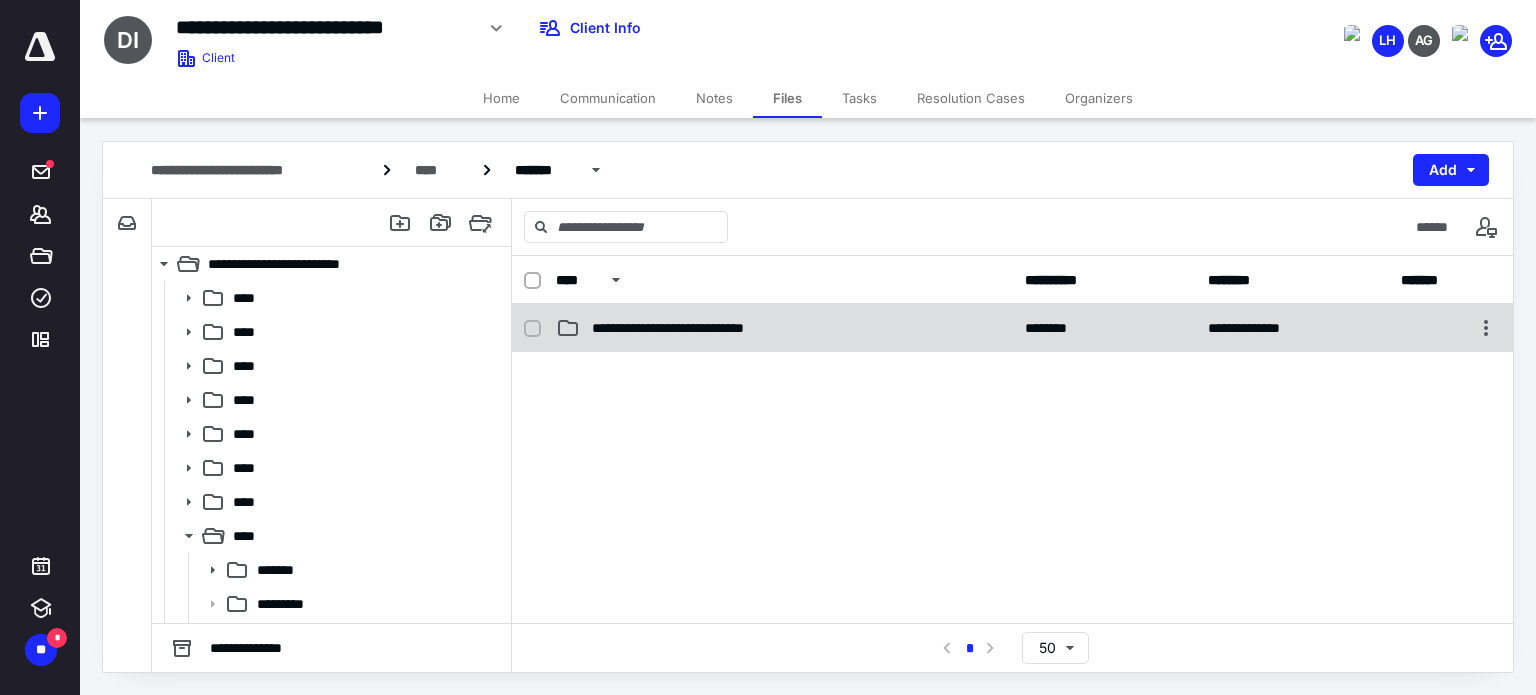 click on "**********" at bounding box center [698, 328] 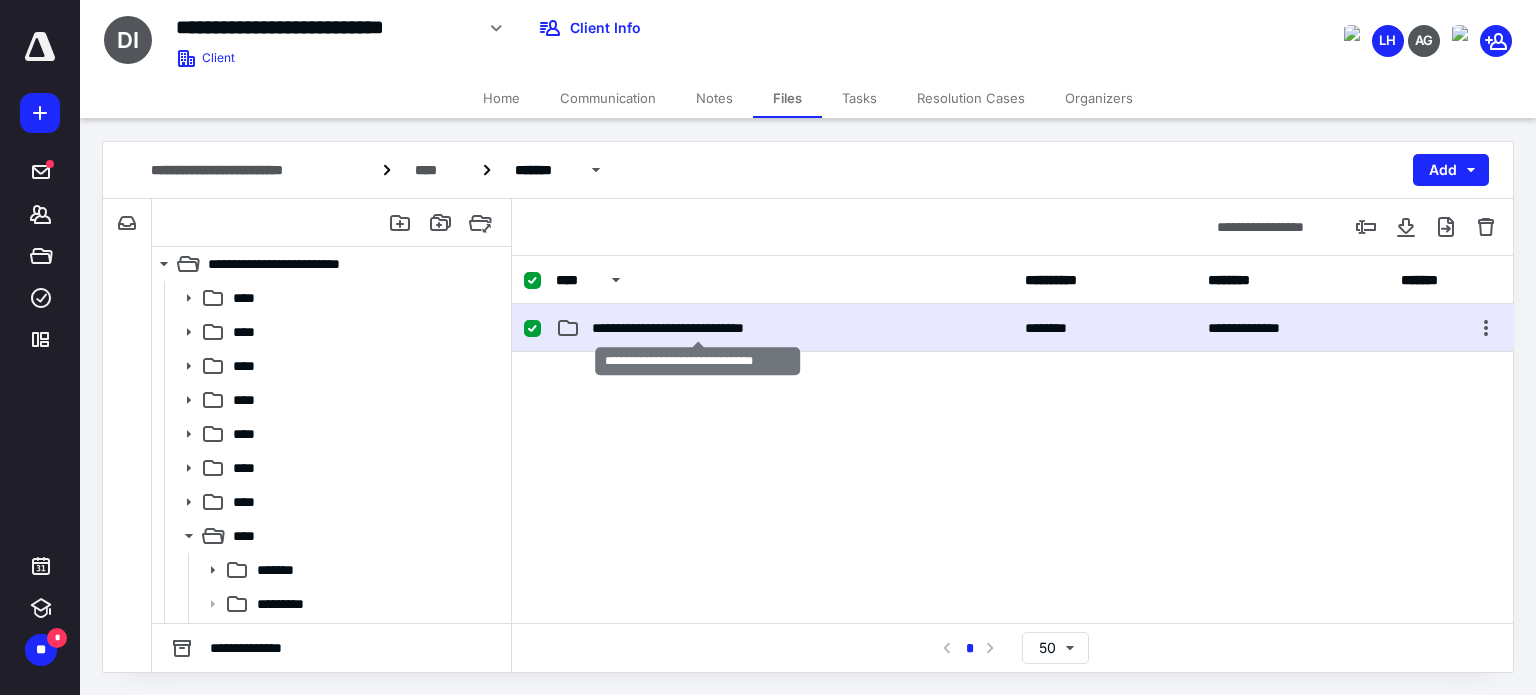 click on "**********" at bounding box center (698, 328) 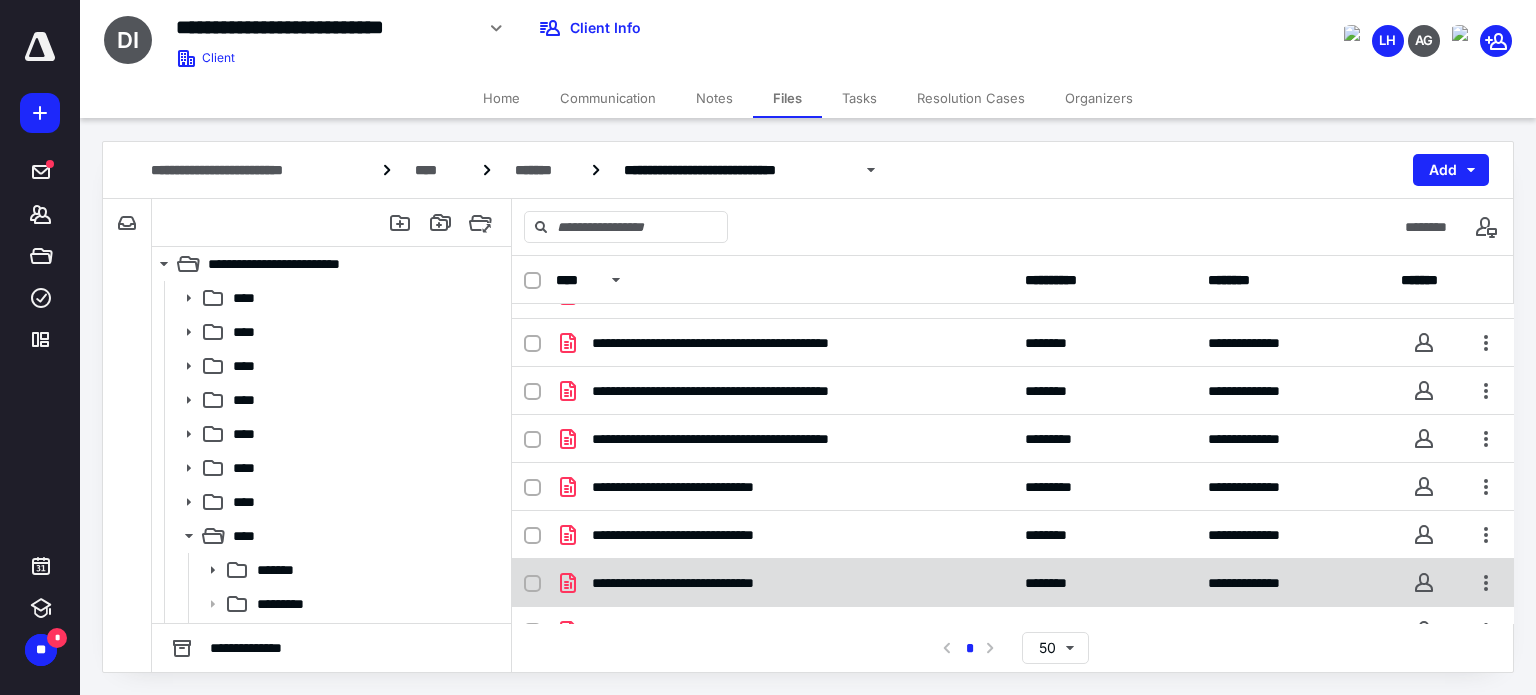 scroll, scrollTop: 336, scrollLeft: 0, axis: vertical 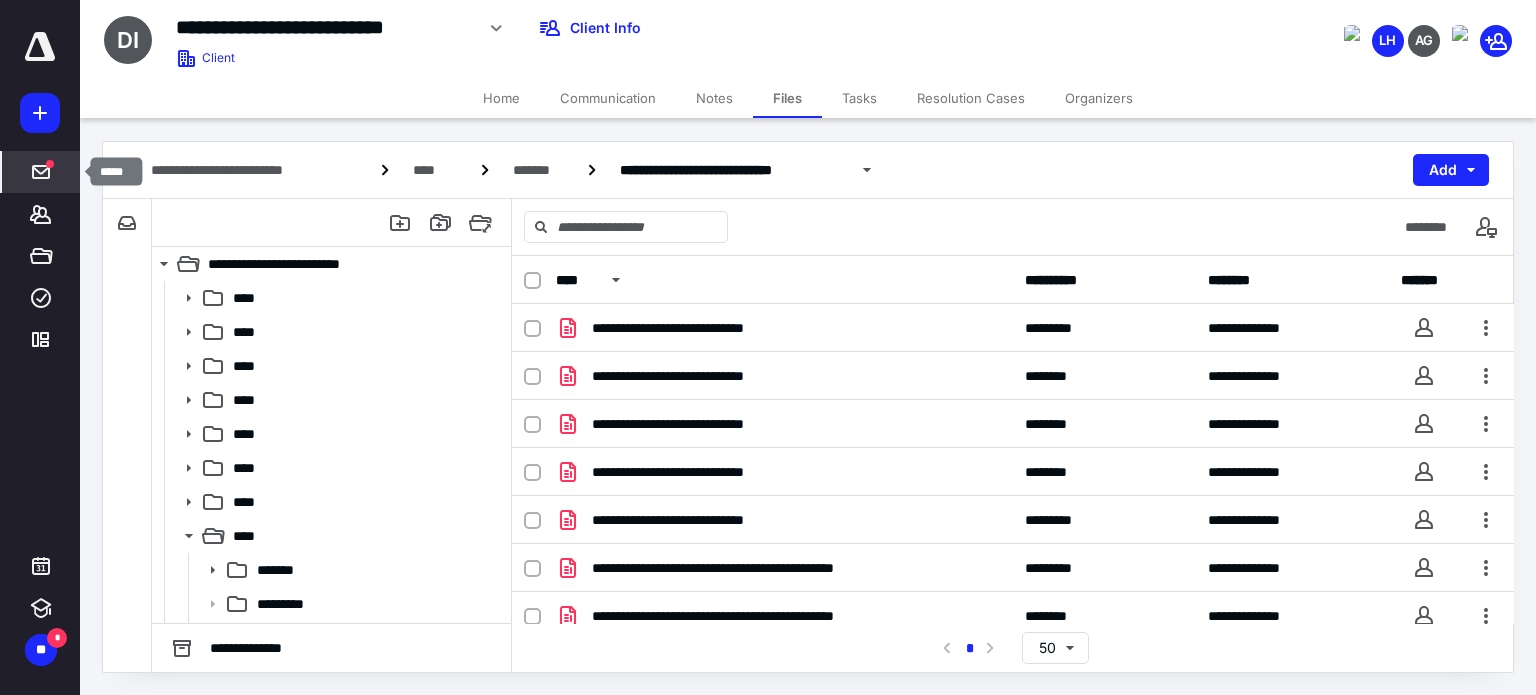 click 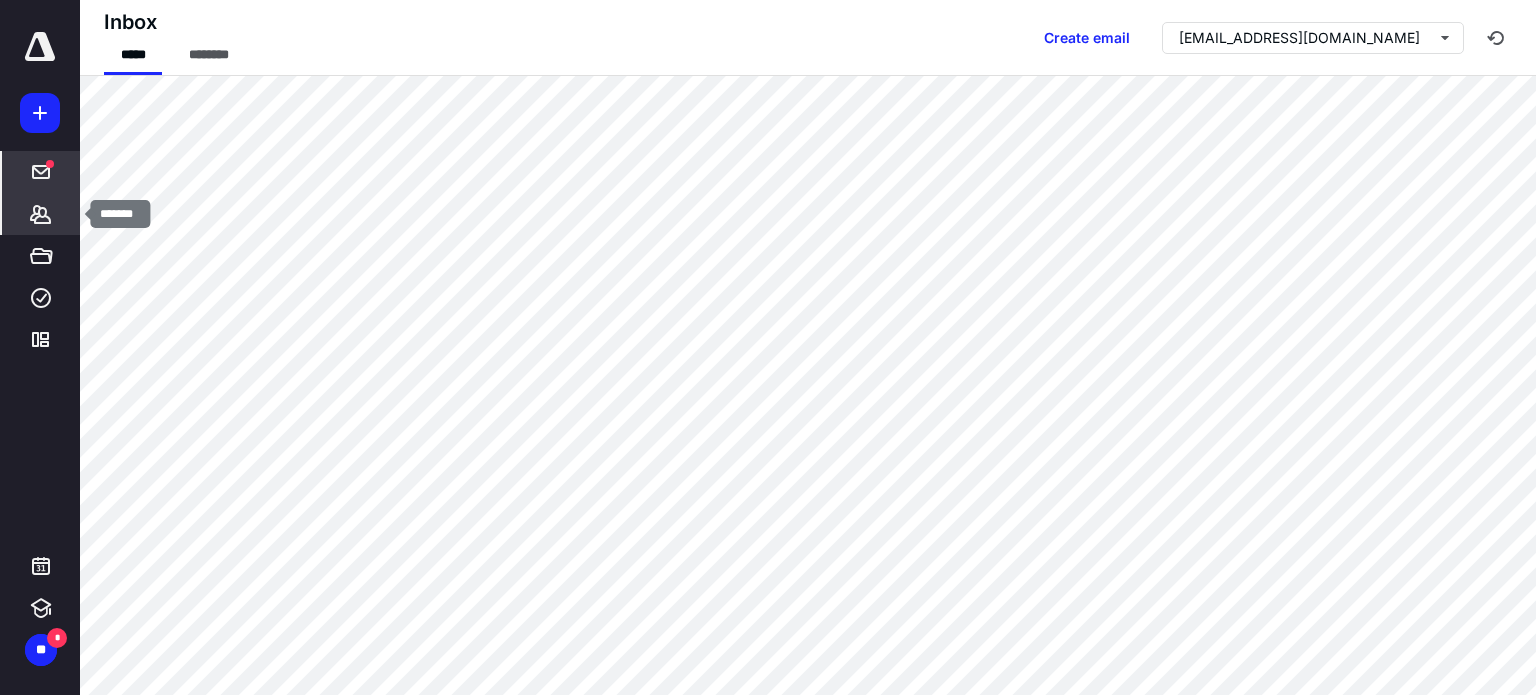 click 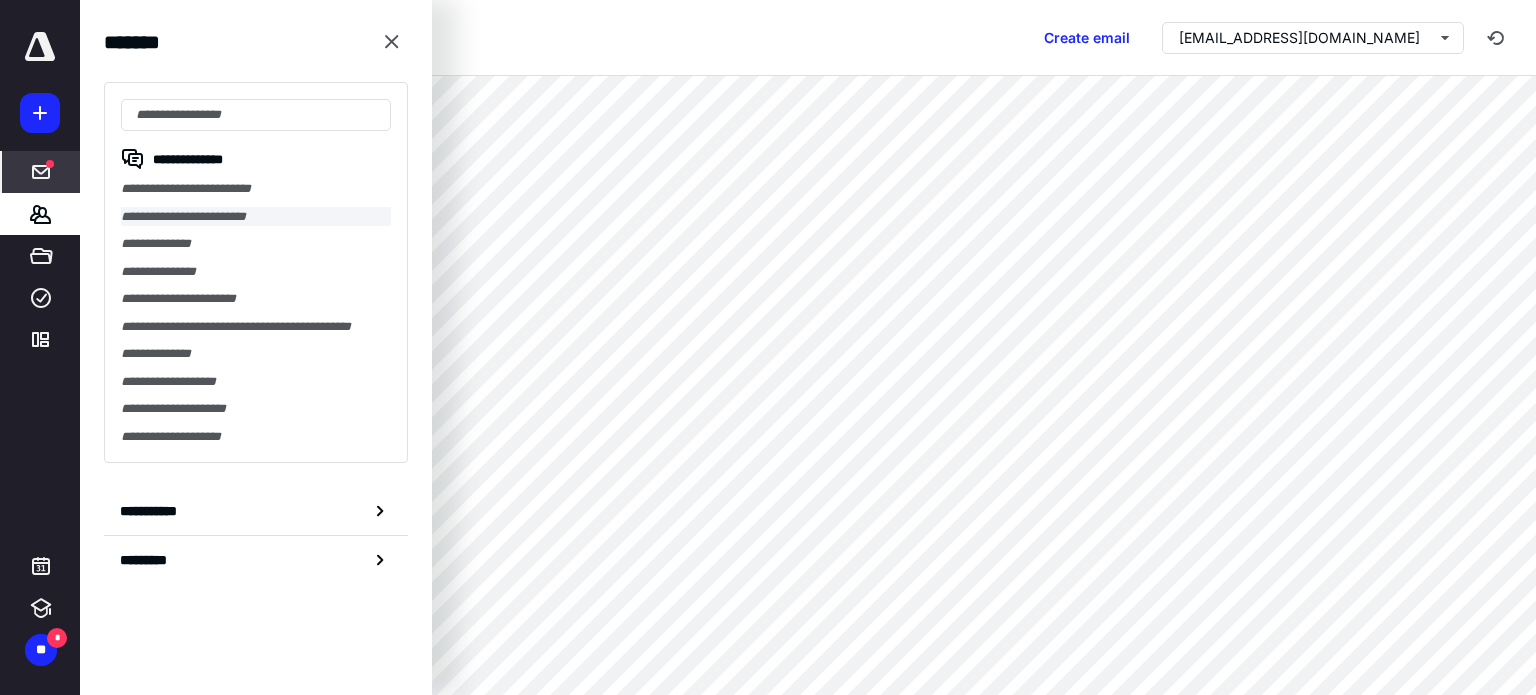click on "**********" at bounding box center [256, 217] 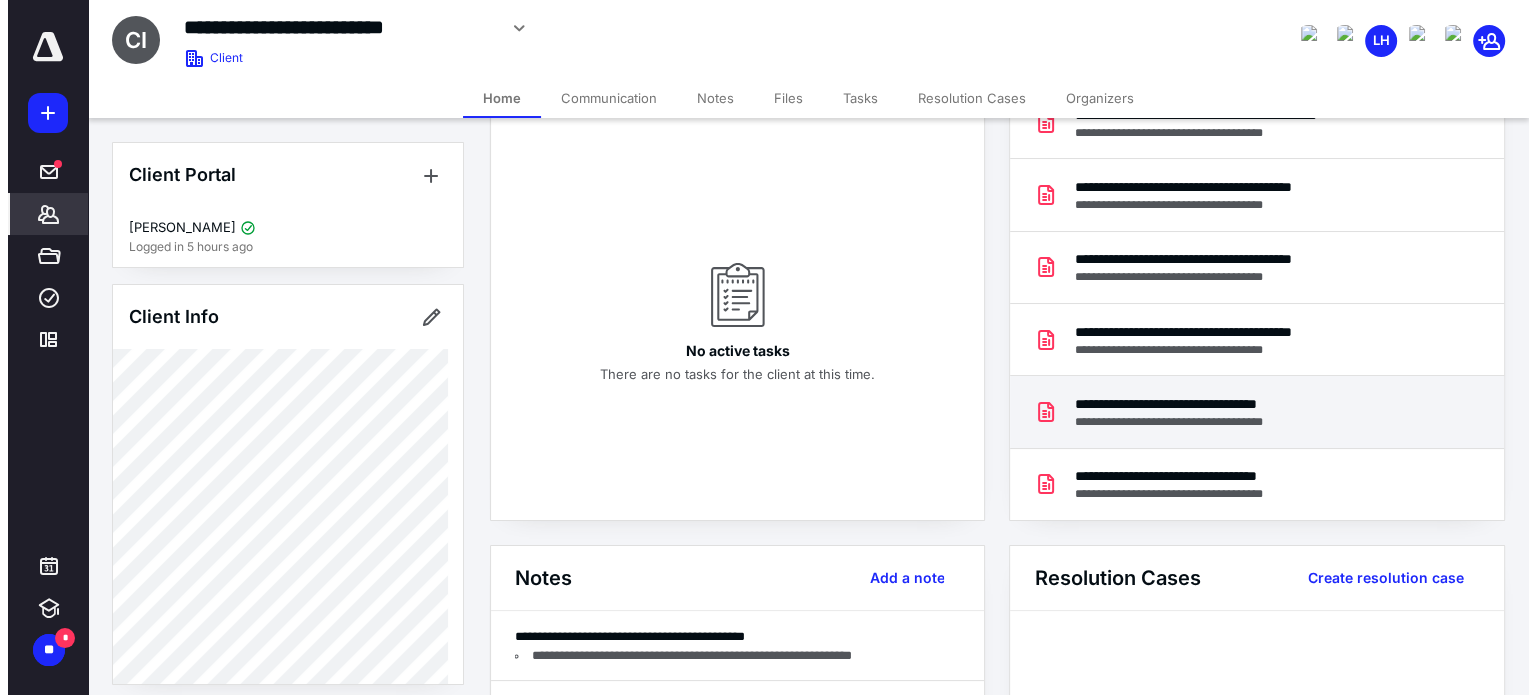 scroll, scrollTop: 0, scrollLeft: 0, axis: both 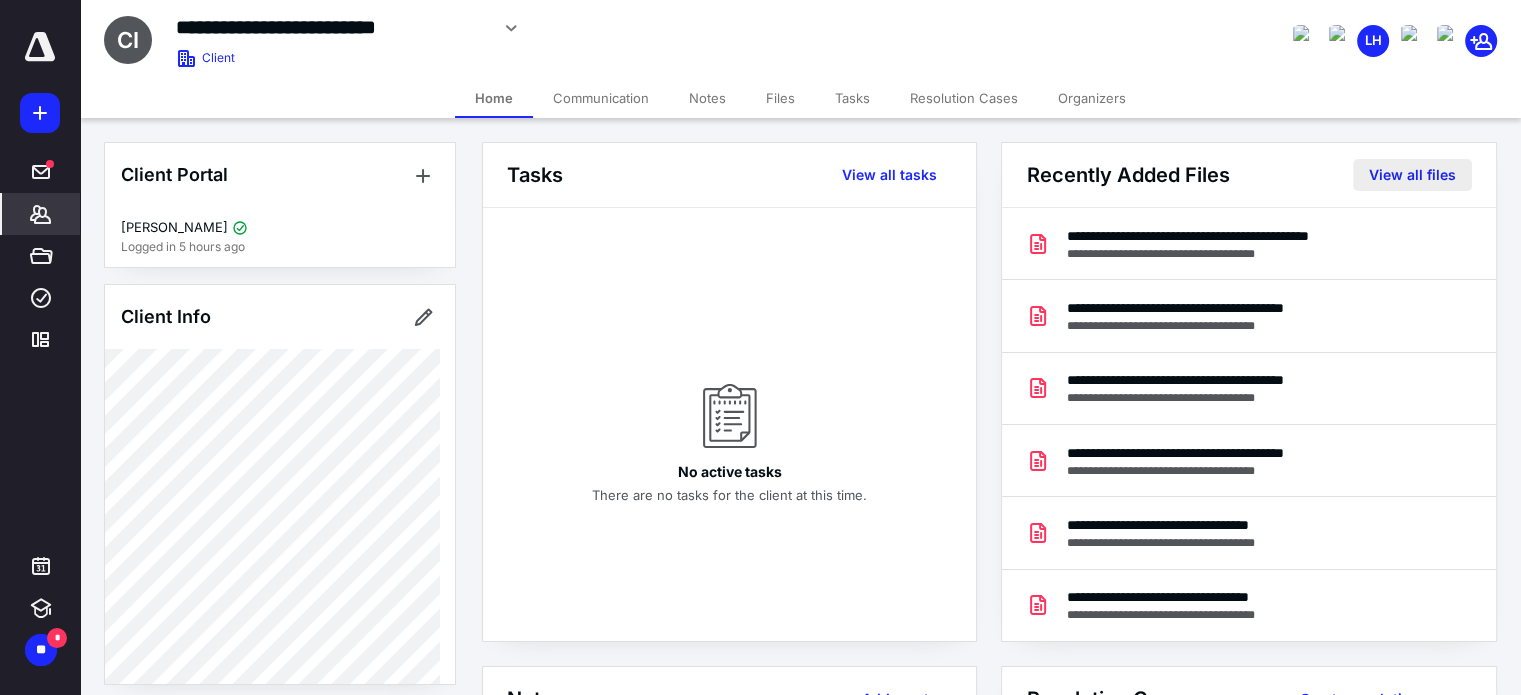 click on "View all files" at bounding box center [1412, 175] 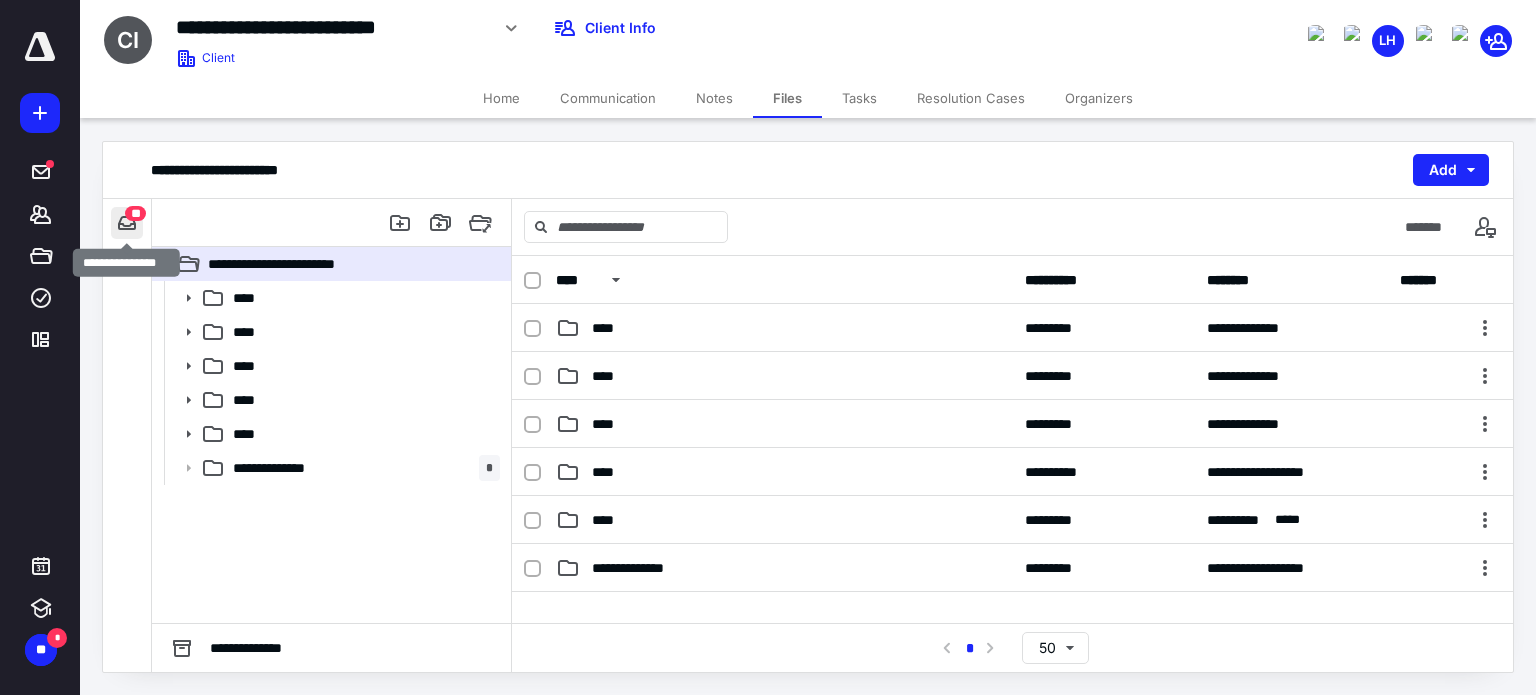 click at bounding box center (127, 223) 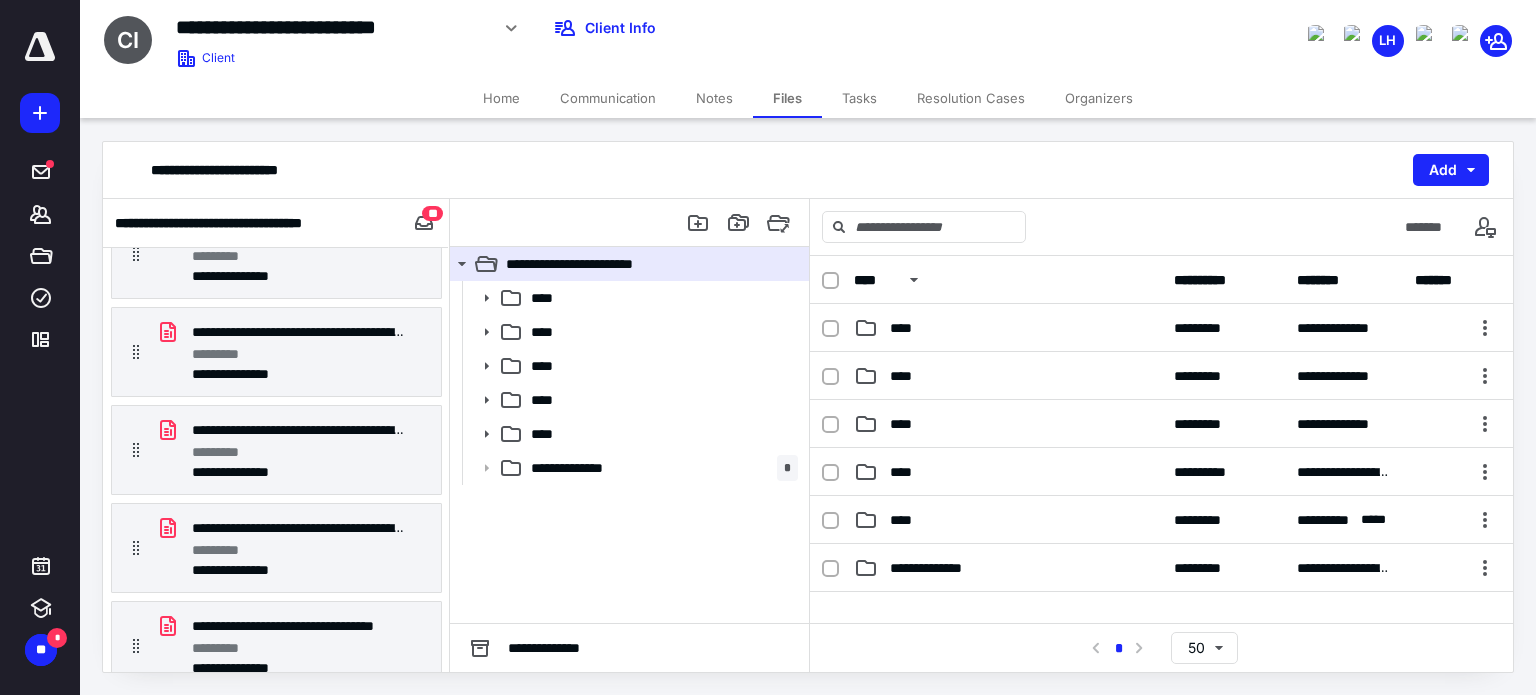scroll, scrollTop: 0, scrollLeft: 0, axis: both 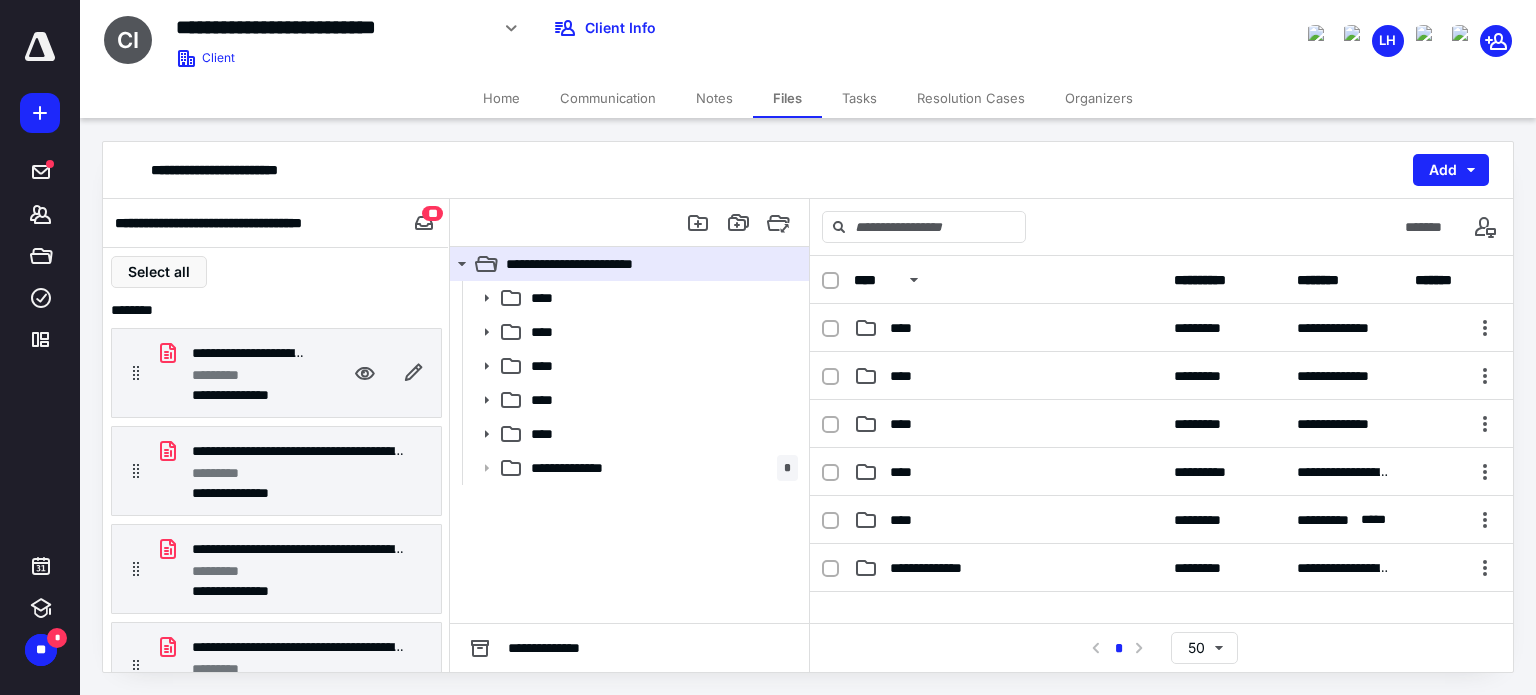 click on "**********" at bounding box center (236, 353) 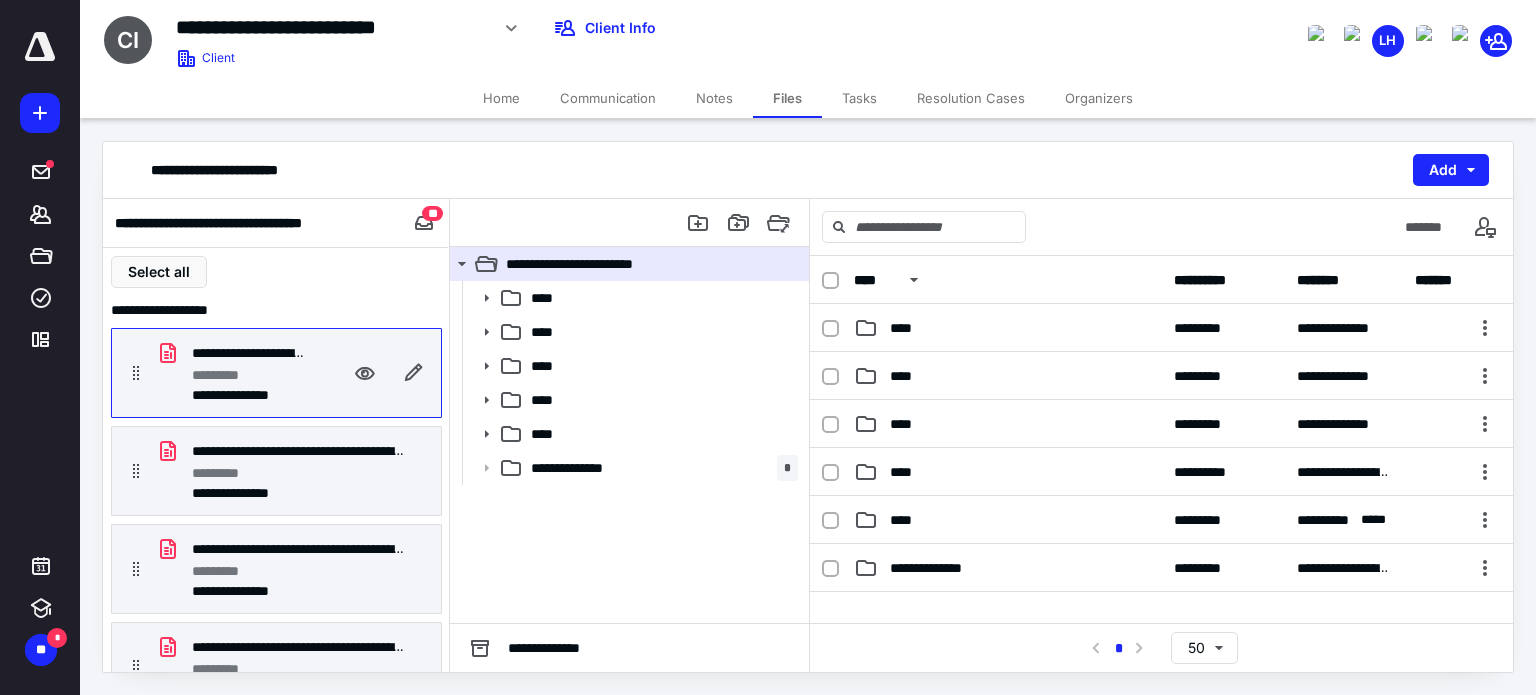 click on "*********" at bounding box center [225, 375] 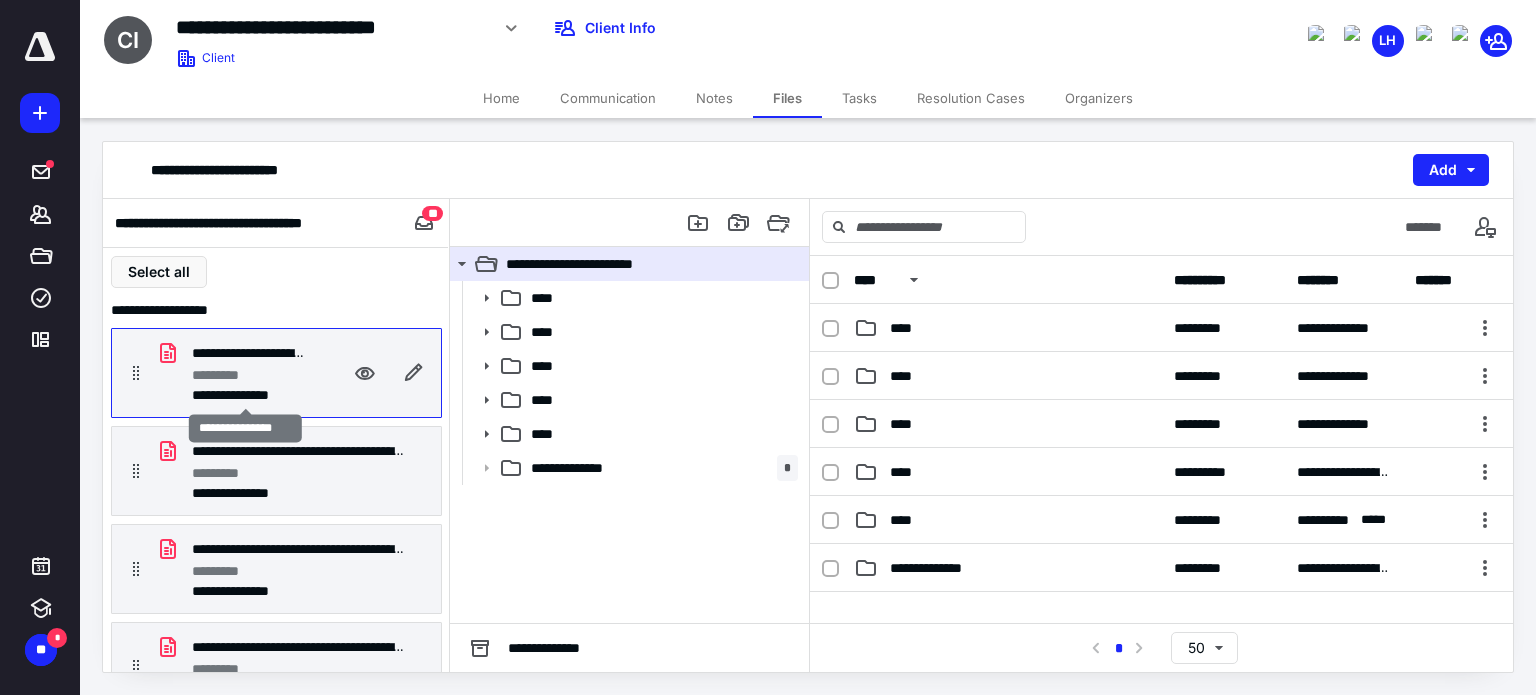 click on "**********" at bounding box center [245, 395] 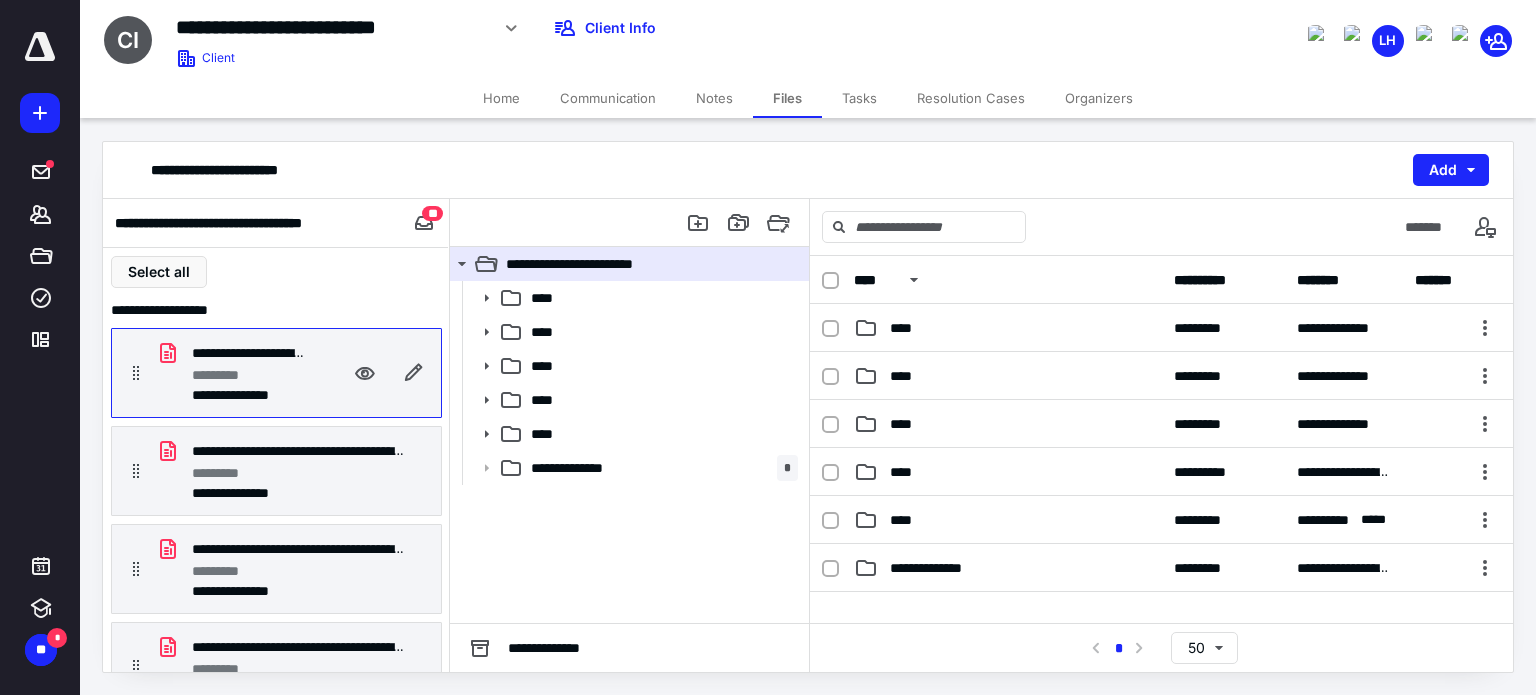 click 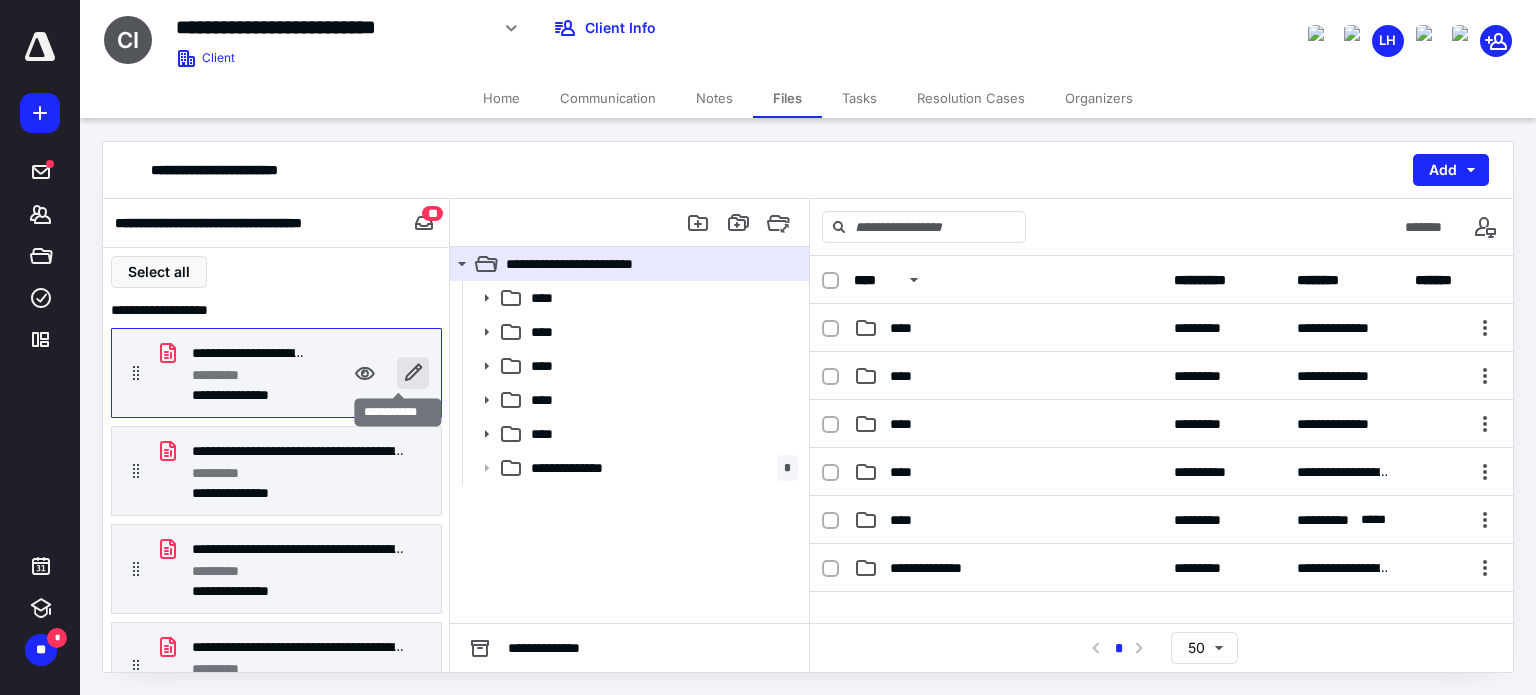 click at bounding box center (413, 373) 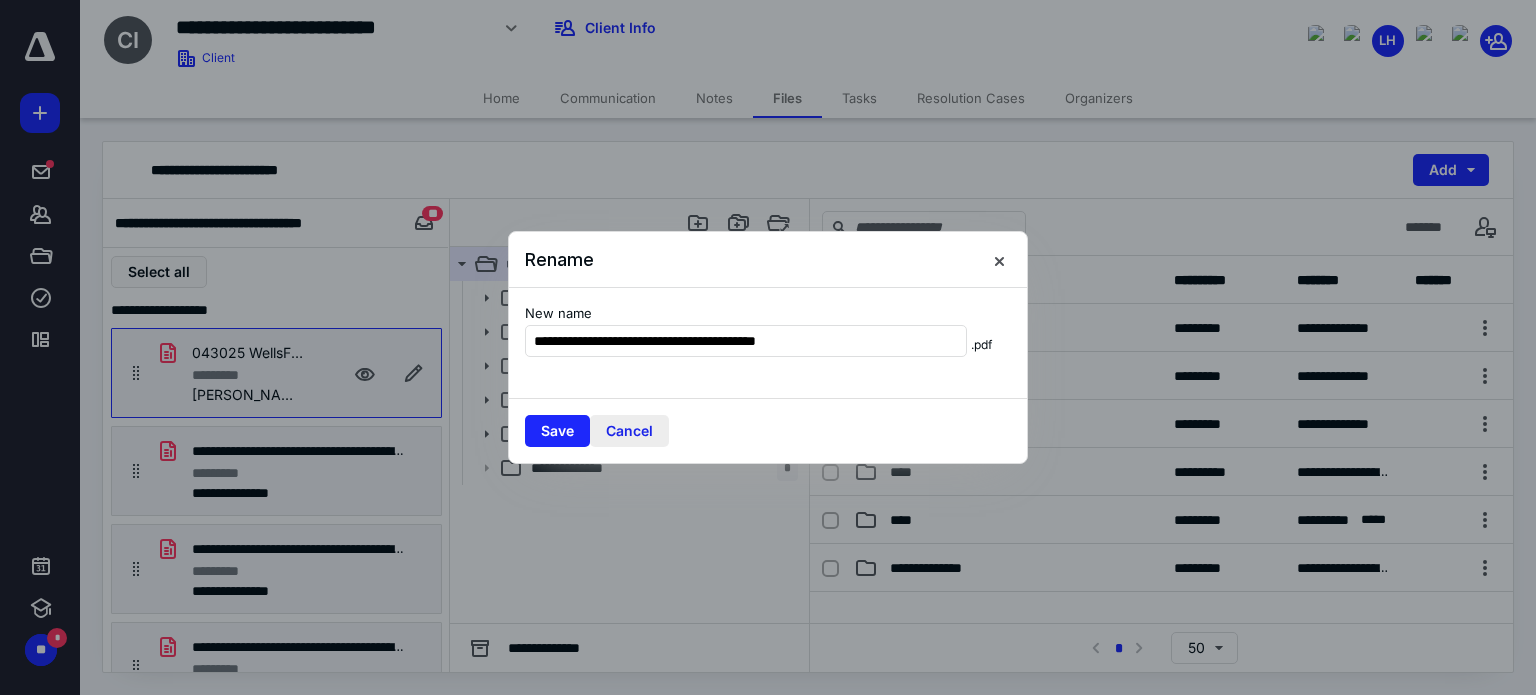 click on "Cancel" at bounding box center (629, 431) 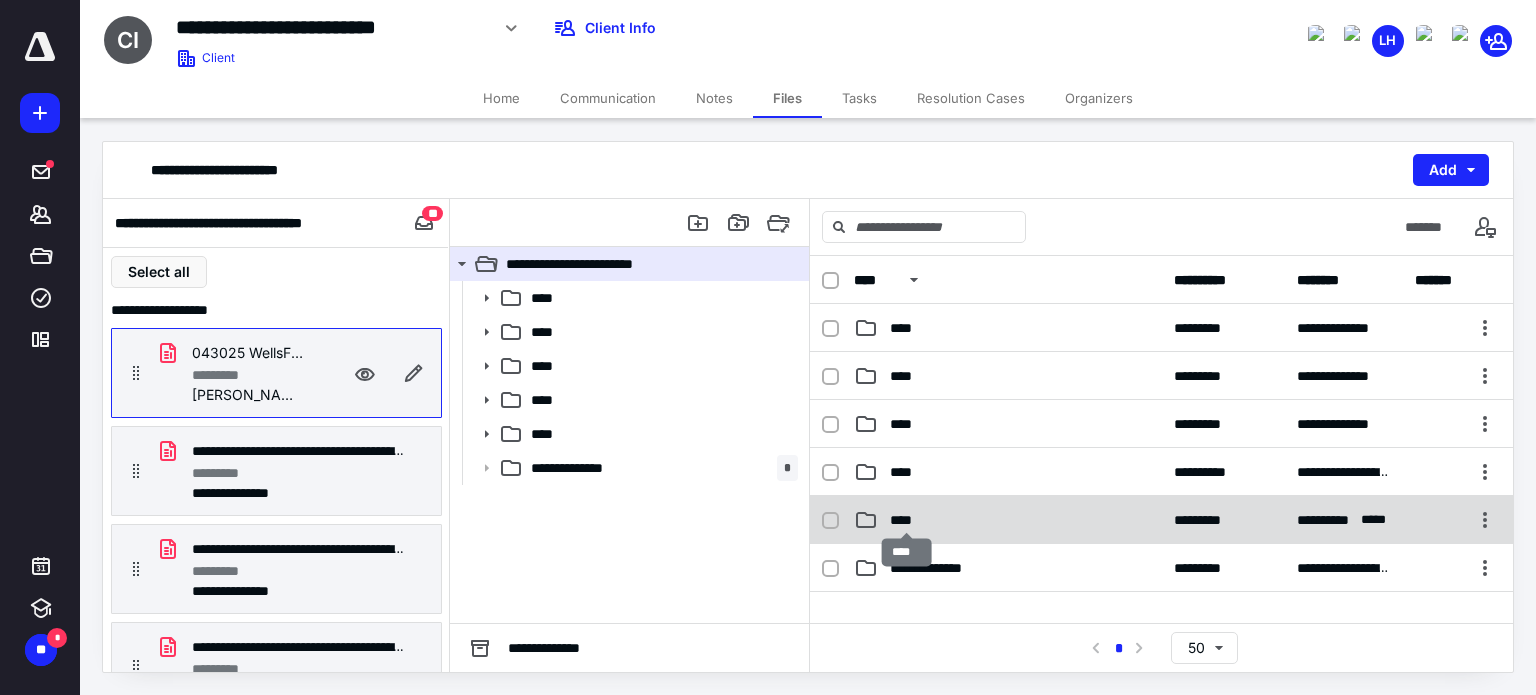 click on "****" at bounding box center [907, 520] 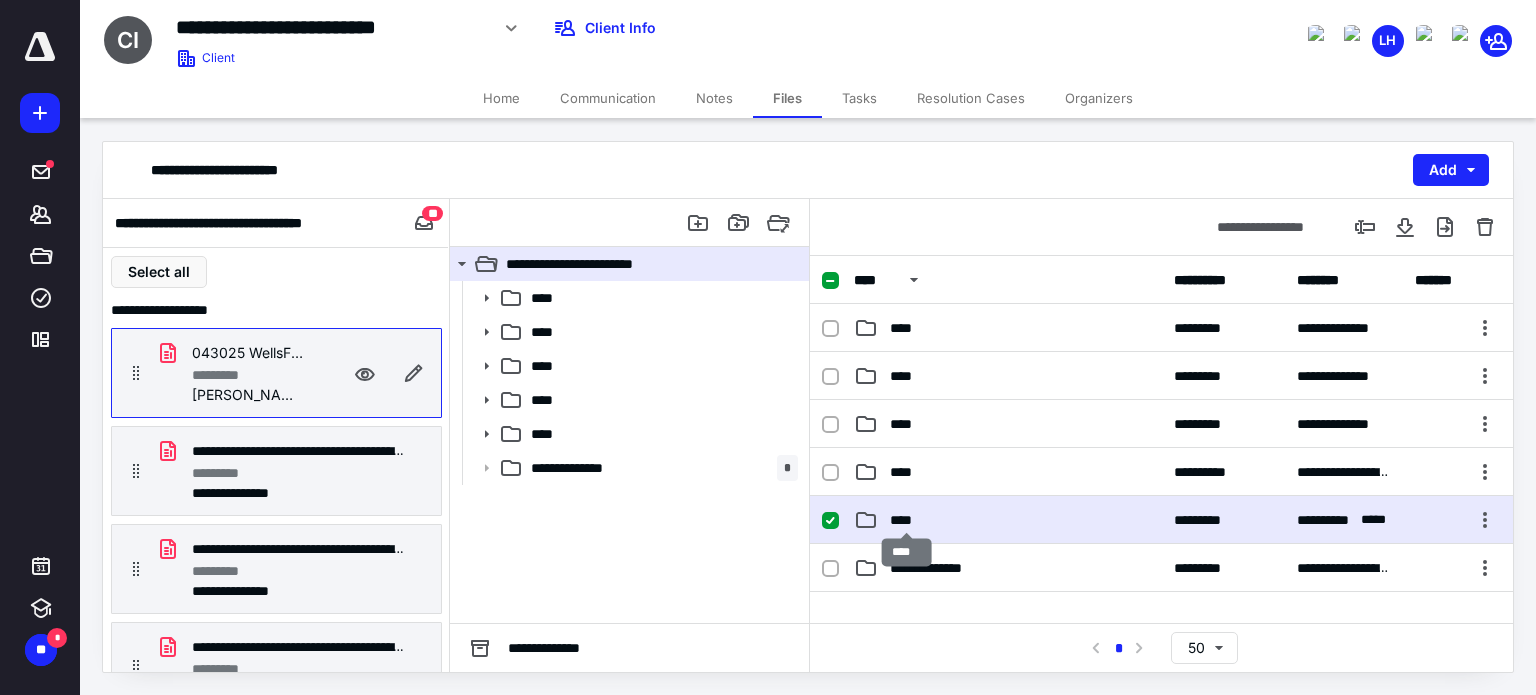click on "****" at bounding box center [907, 520] 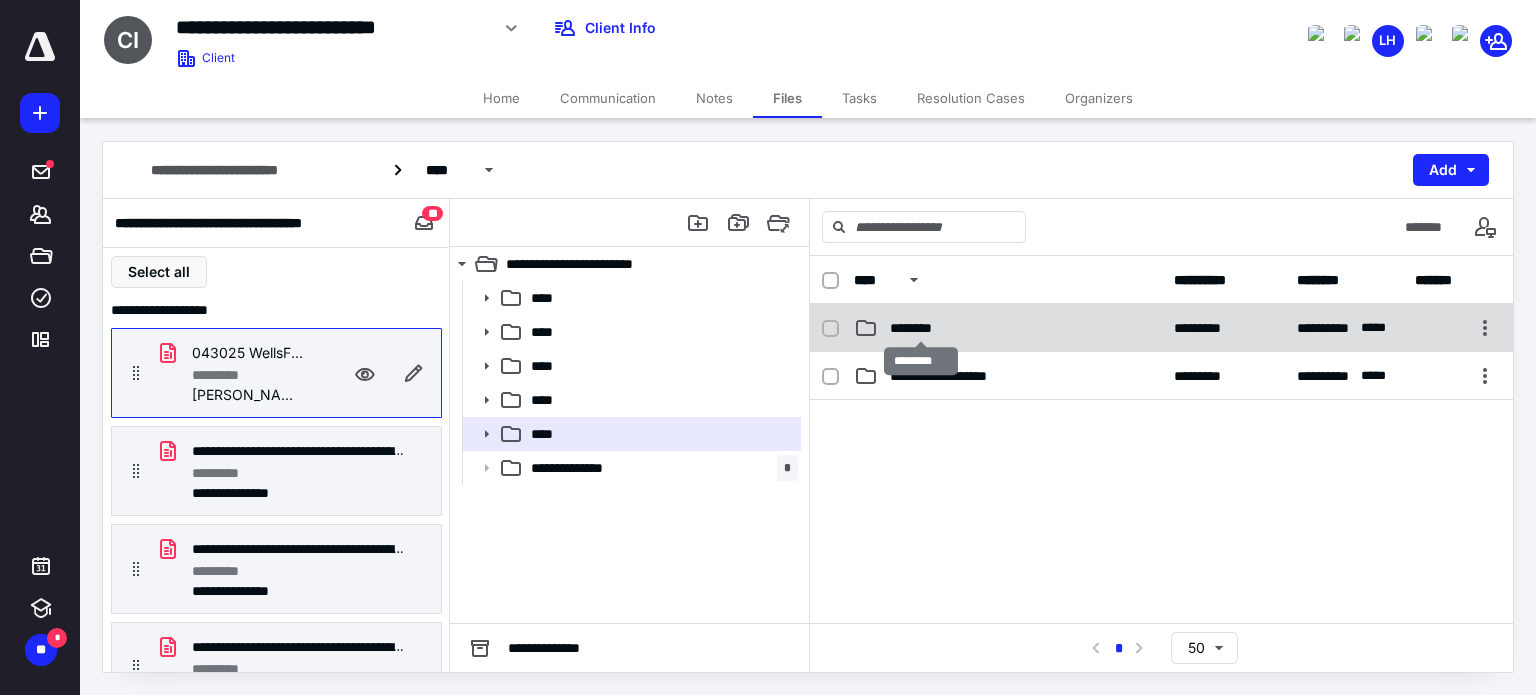 click on "********" at bounding box center (921, 328) 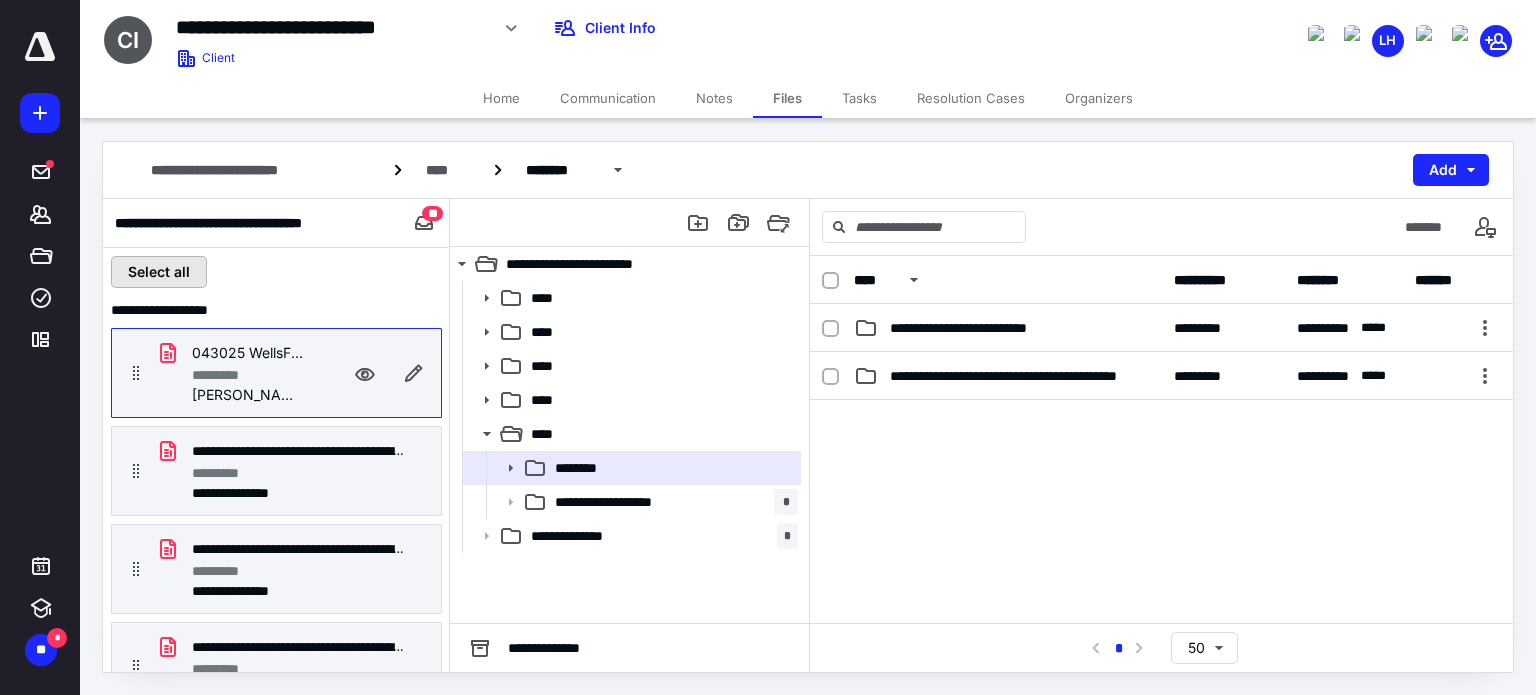 click on "Select all" at bounding box center (159, 272) 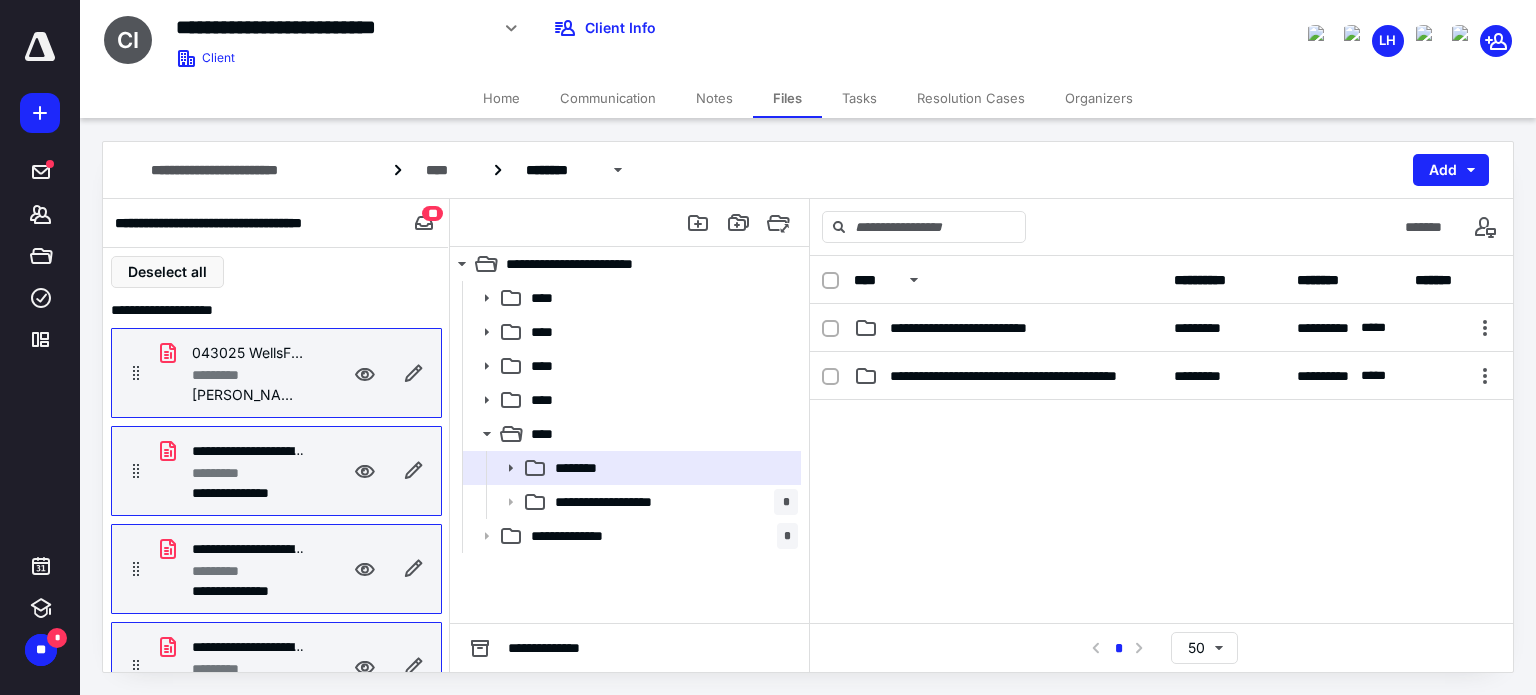 click on "*********" at bounding box center (248, 375) 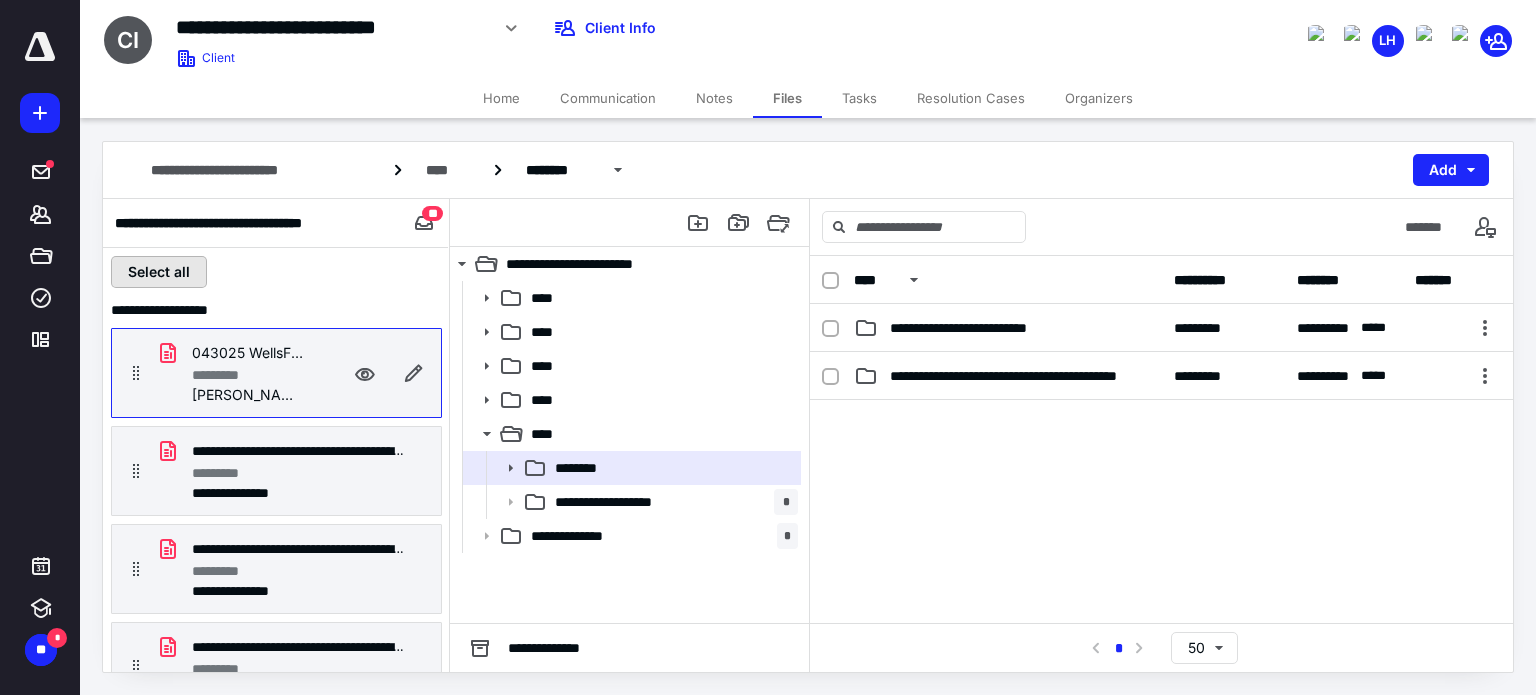 click on "Select all" at bounding box center (159, 272) 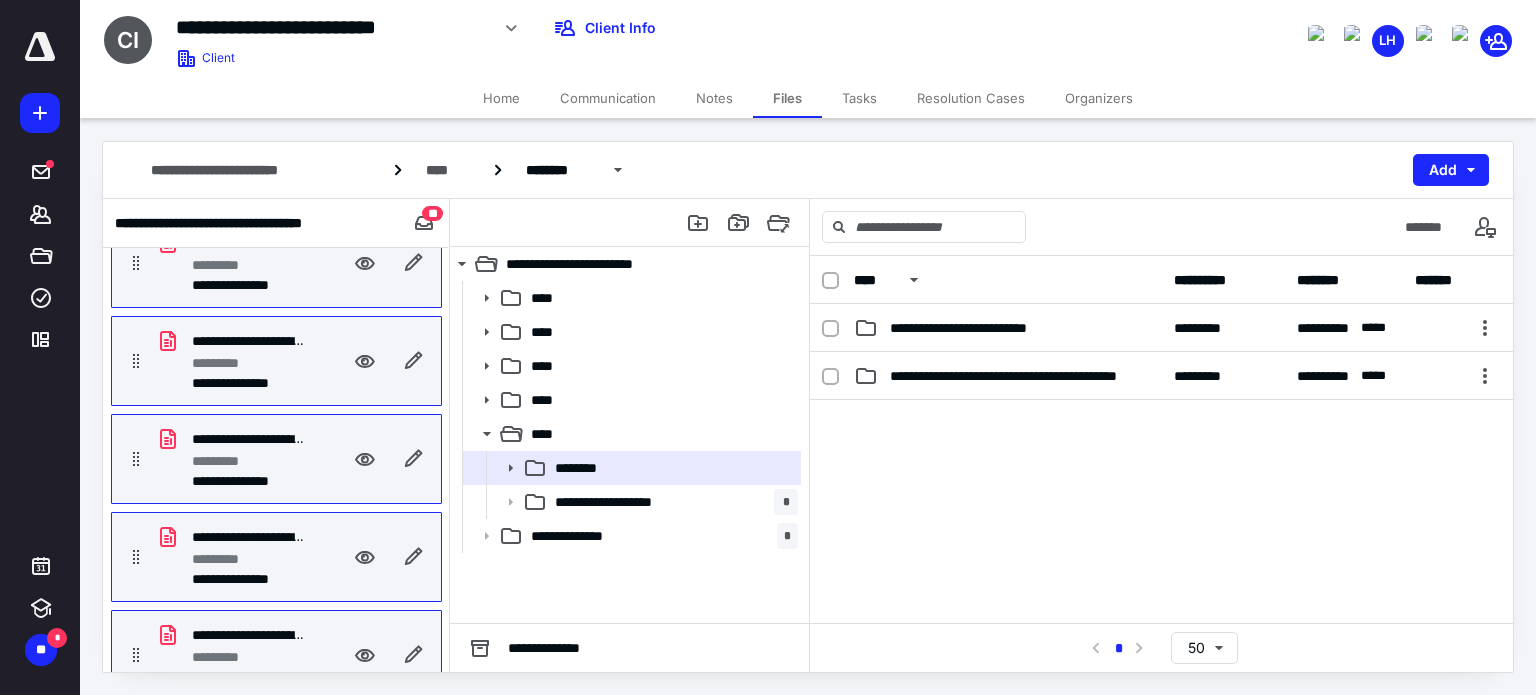 scroll, scrollTop: 0, scrollLeft: 0, axis: both 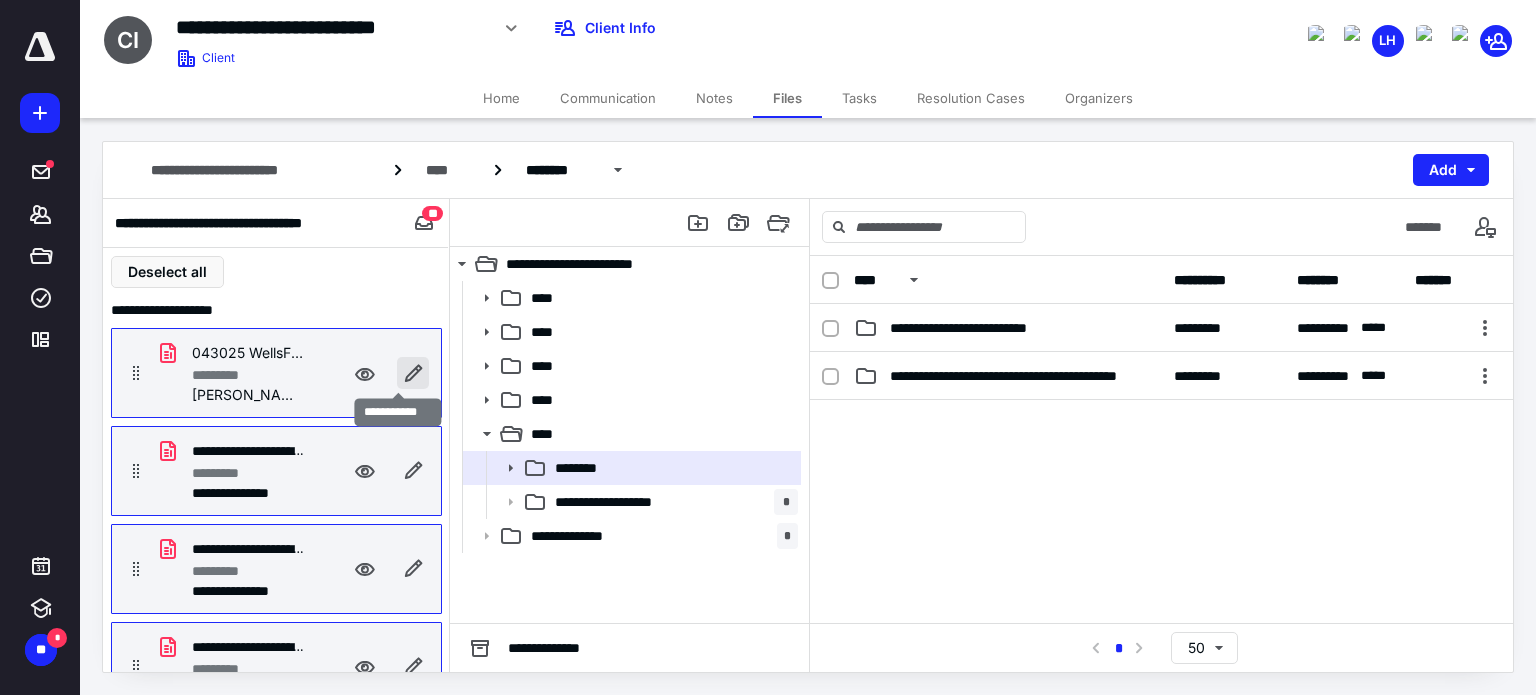 click at bounding box center [413, 373] 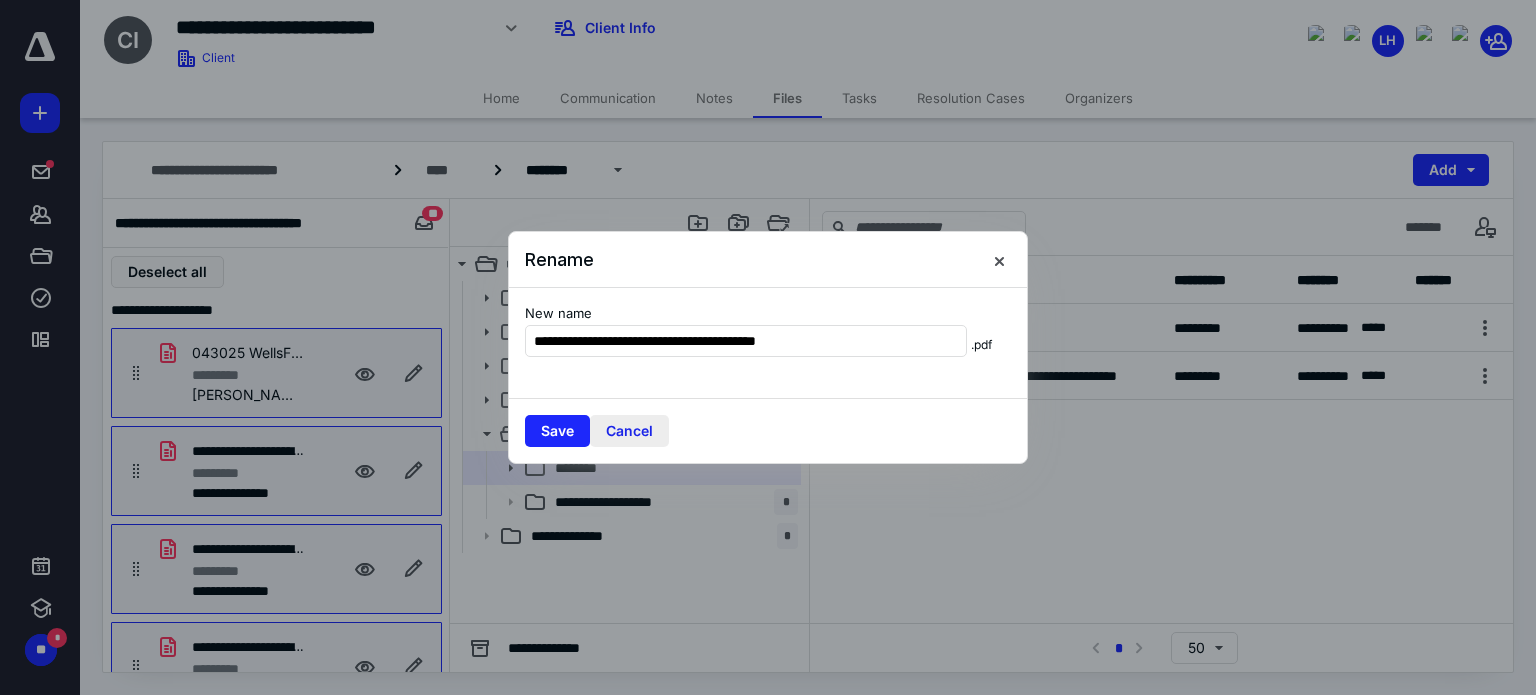 click on "Cancel" at bounding box center (629, 431) 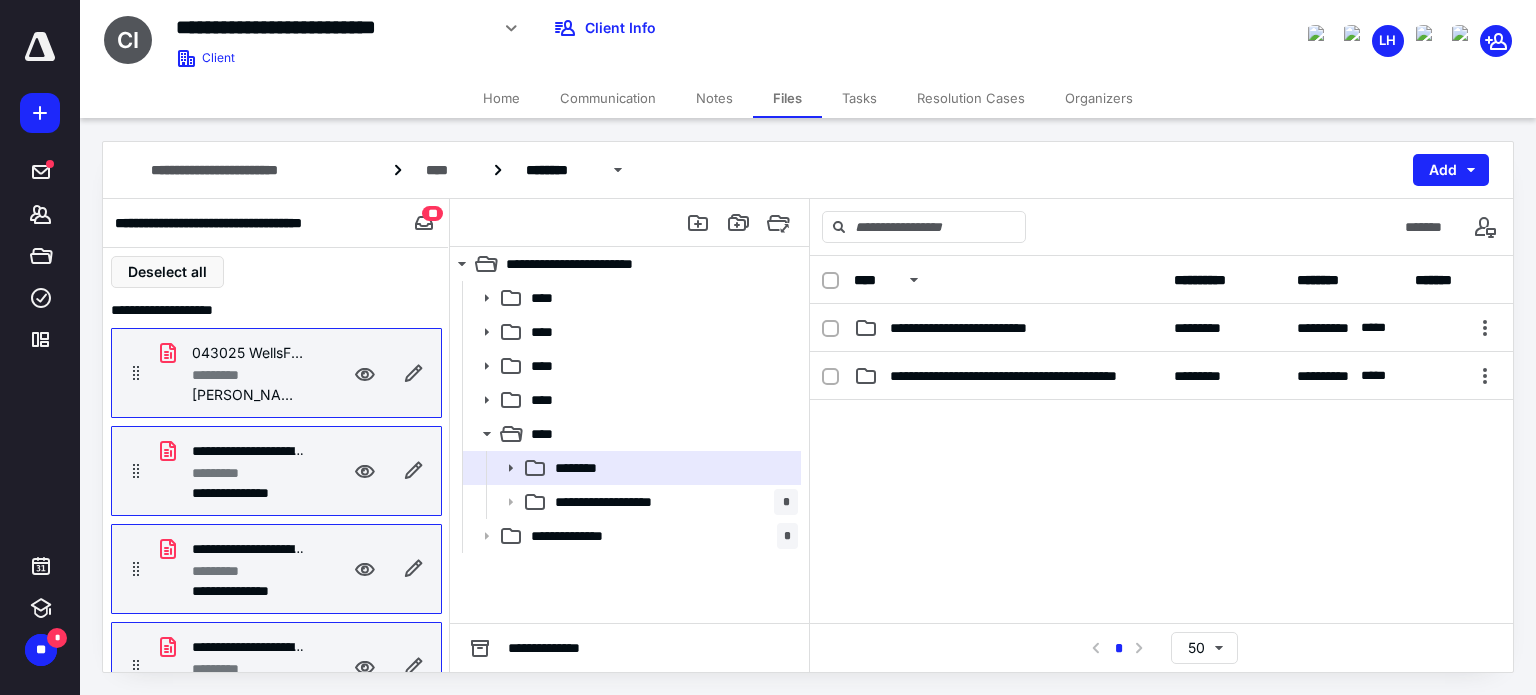 click 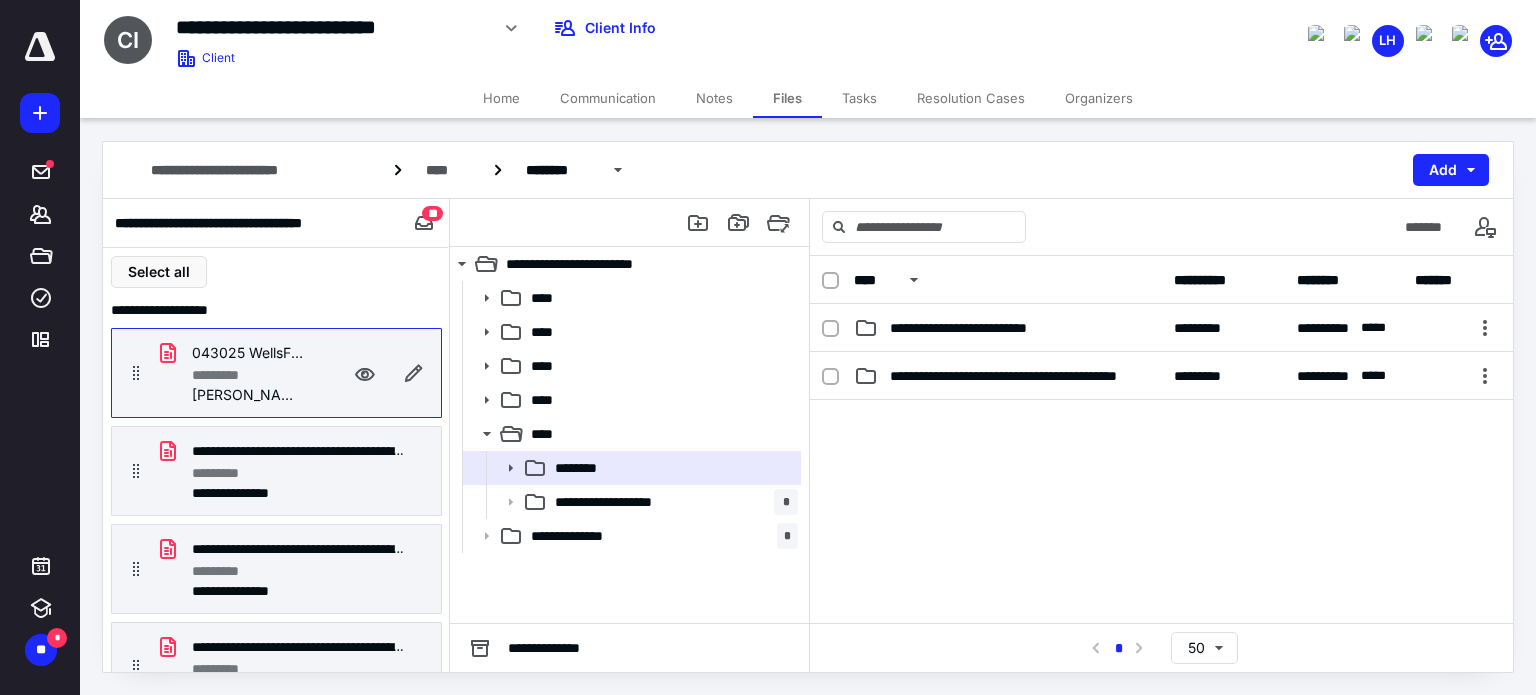 click 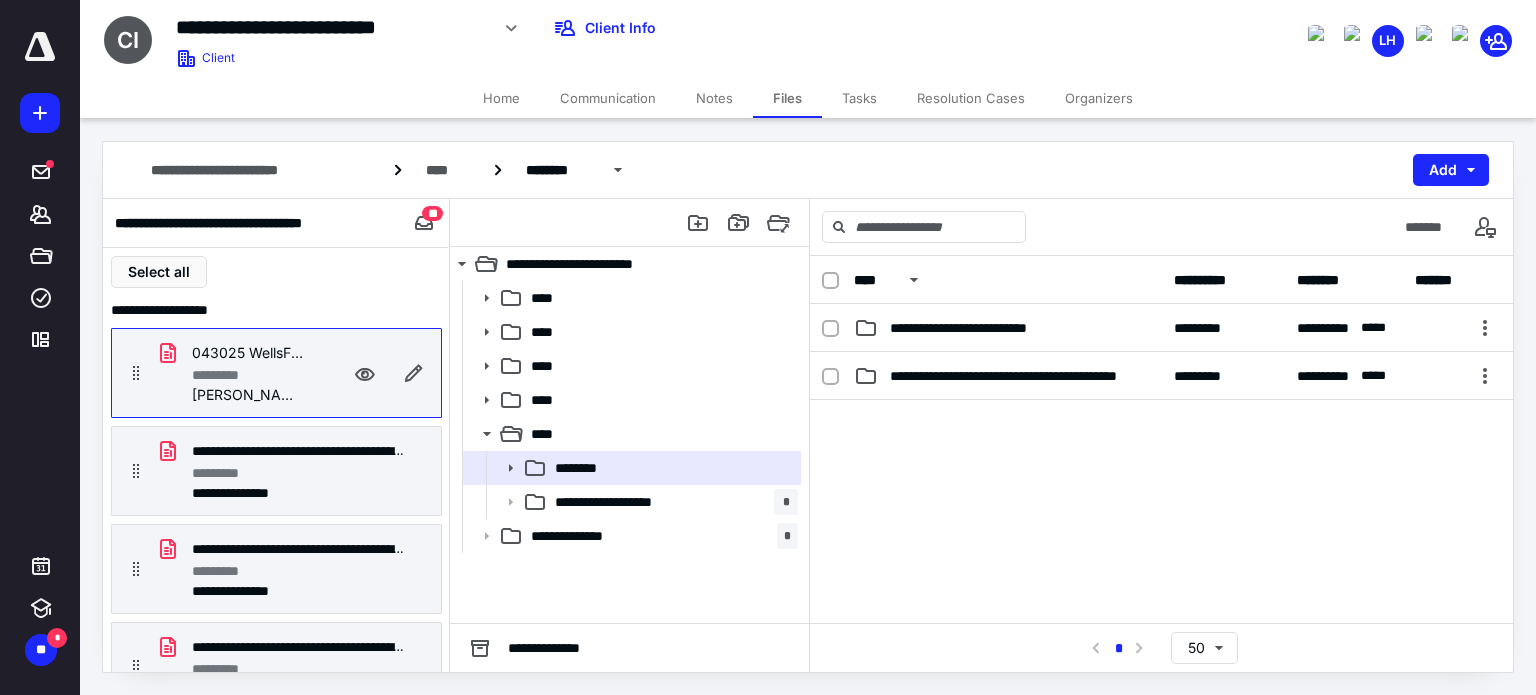 drag, startPoint x: 232, startPoint y: 379, endPoint x: 160, endPoint y: 351, distance: 77.25283 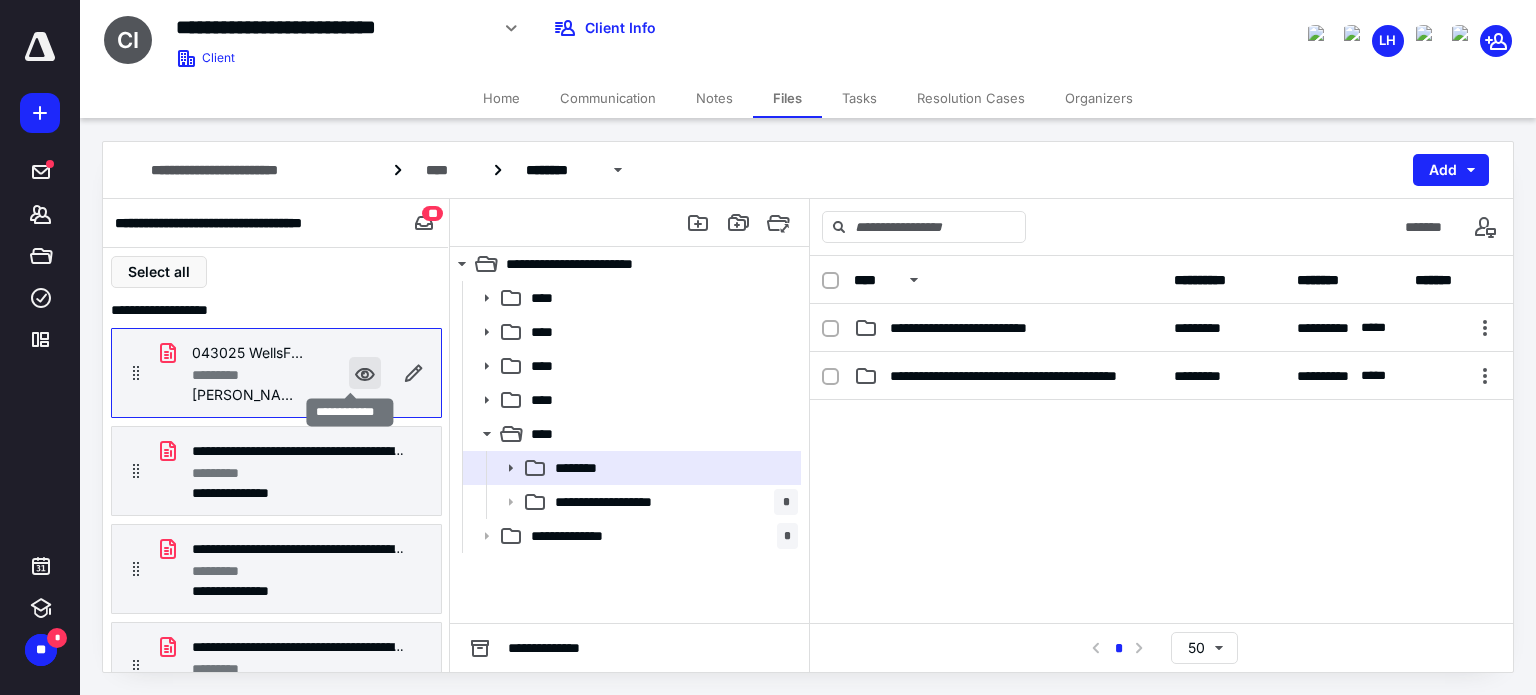 click at bounding box center [365, 373] 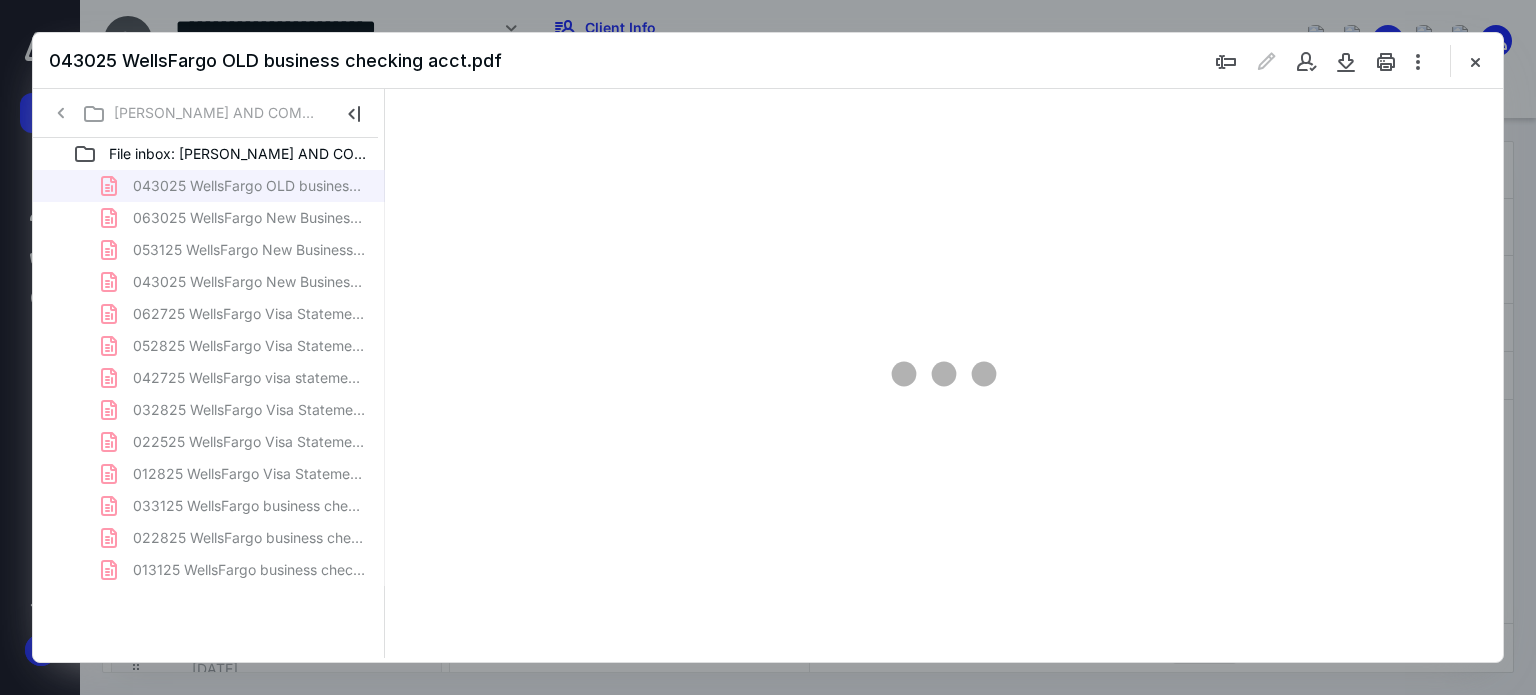 scroll, scrollTop: 0, scrollLeft: 0, axis: both 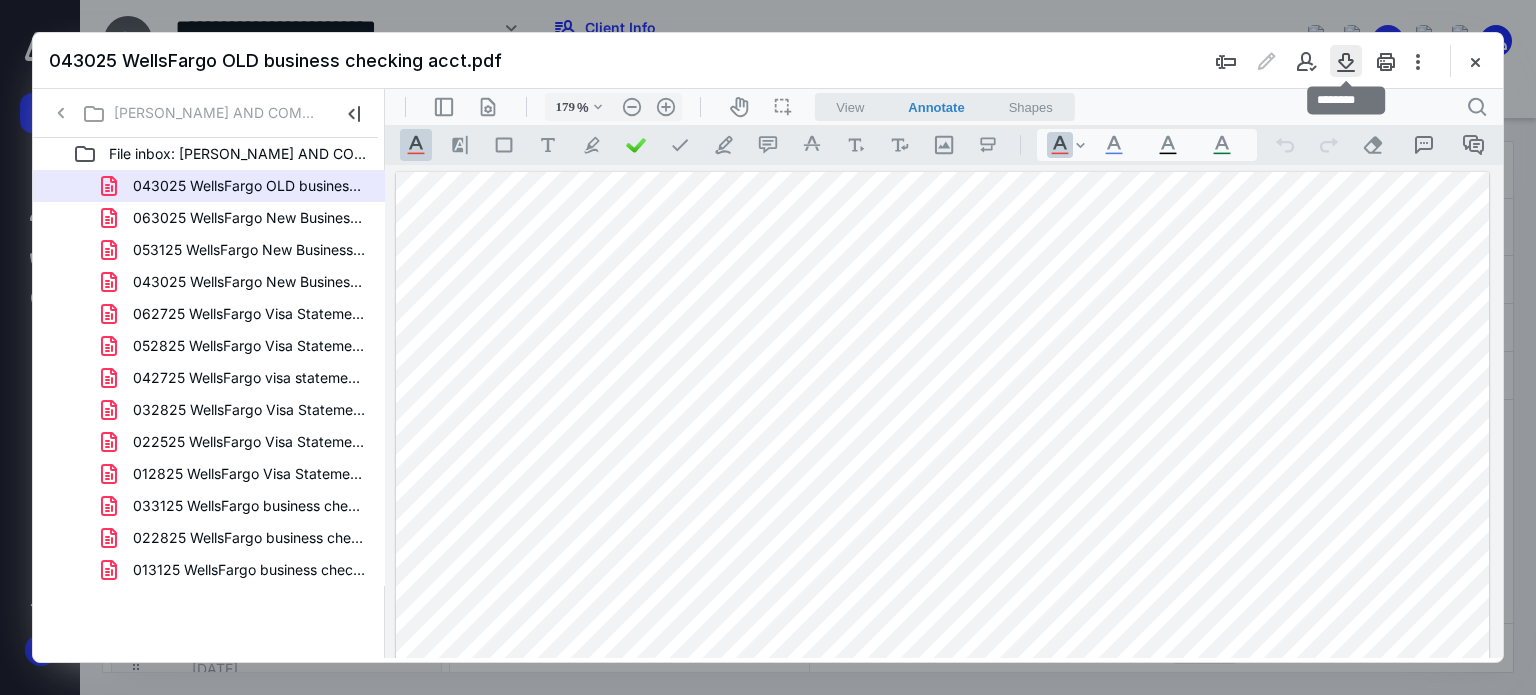 click at bounding box center [1346, 61] 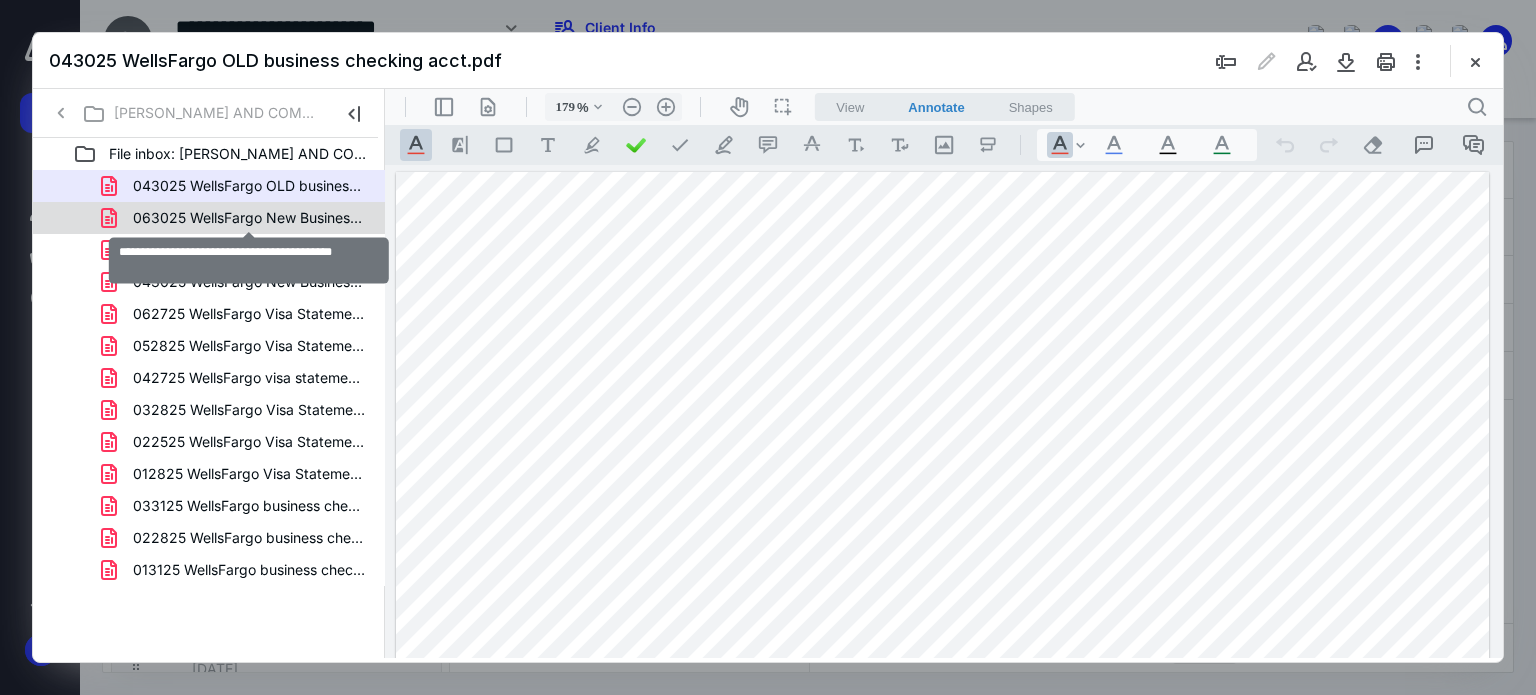 click on "063025 WellsFargo New Business checking.pdf" at bounding box center [249, 218] 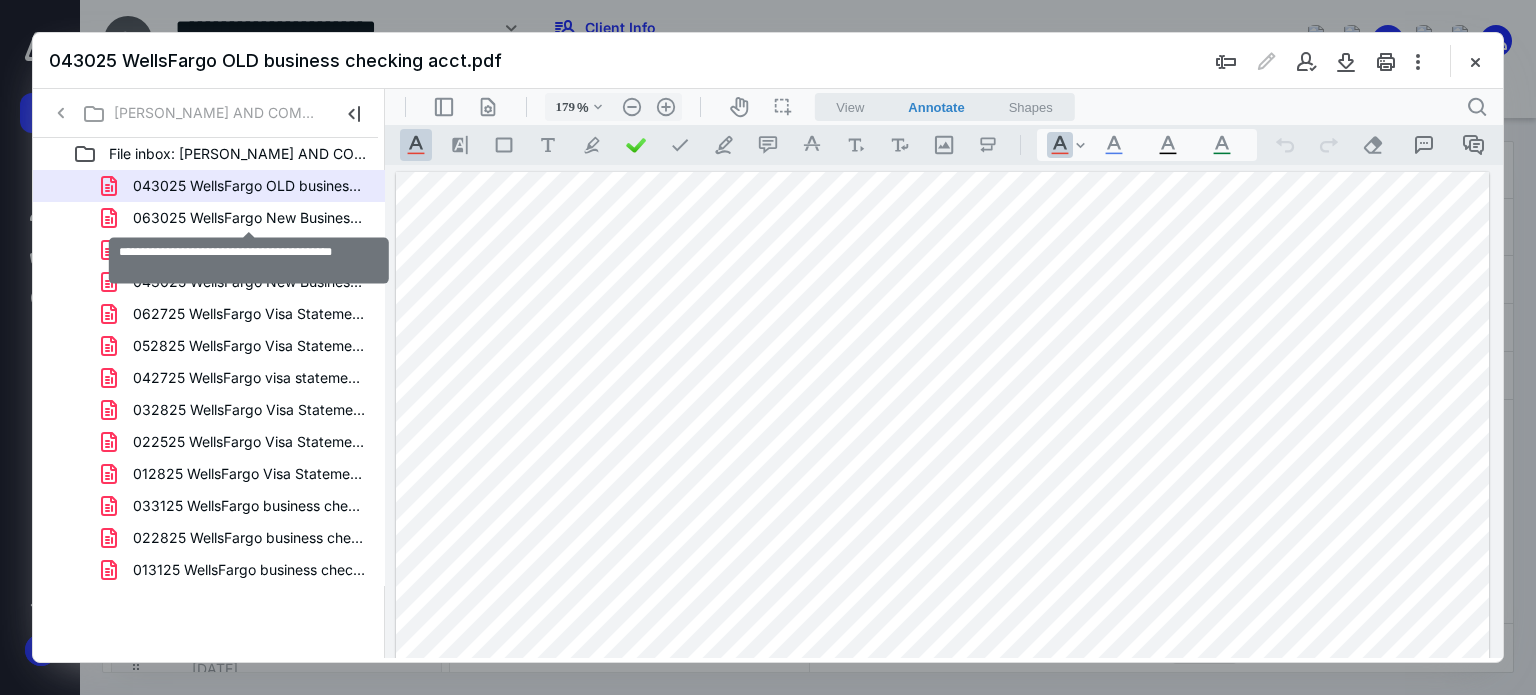 click on "043025 WellsFargo OLD business checking acct.pdf 063025 WellsFargo New Business checking.pdf 053125 WellsFargo New Business checking.pdf 043025 WellsFargo New Business Checking.pdf 062725 WellsFargo Visa Statement.pdf 052825 WellsFargo Visa Statement.pdf 042725 WellsFargo visa statement.pdf 032825 WellsFargo Visa Statement.pdf 022525 WellsFargo Visa Statement.pdf 012825 WellsFargo Visa Statement.pdf 033125 WellsFargo business checking and savings.pdf 022825 WellsFargo business checking and savings.pdf 013125 WellsFargo business checking and savings.pdf" at bounding box center [209, 378] 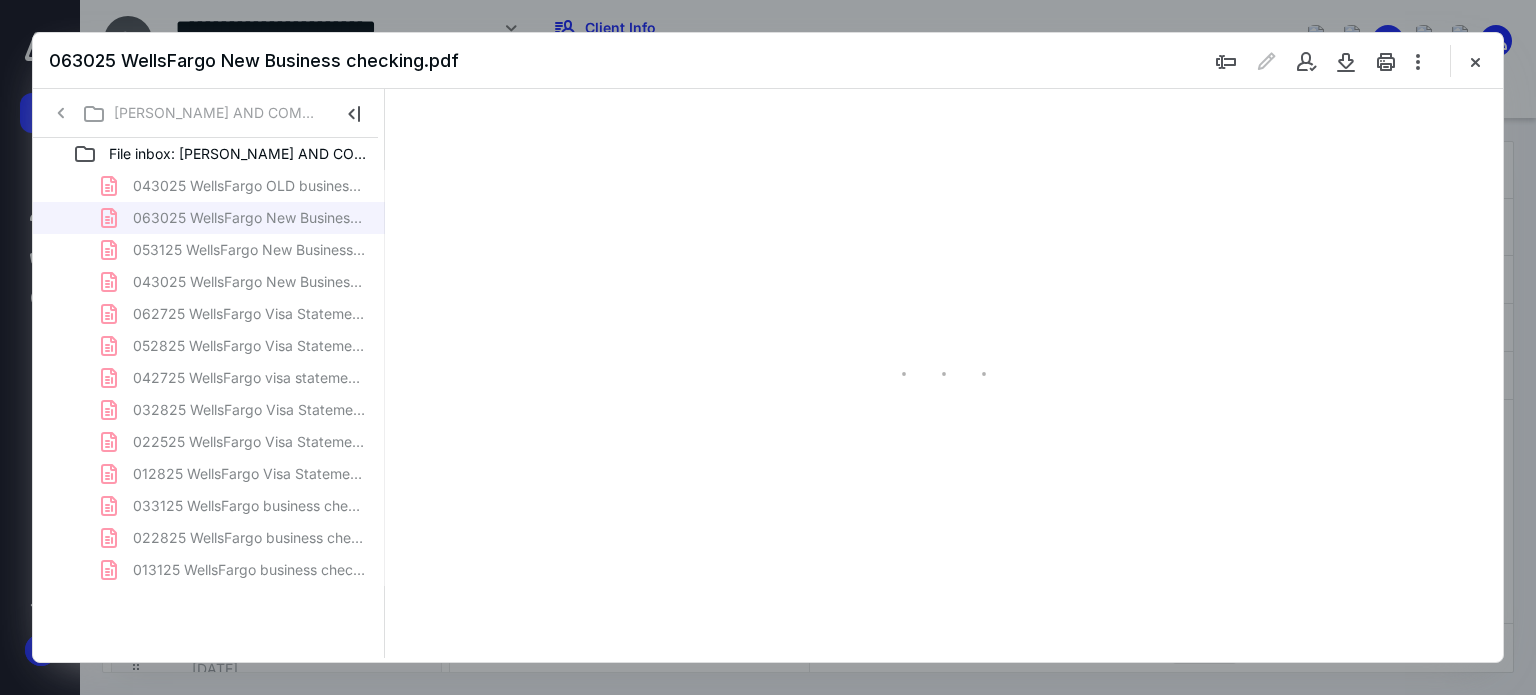 type on "179" 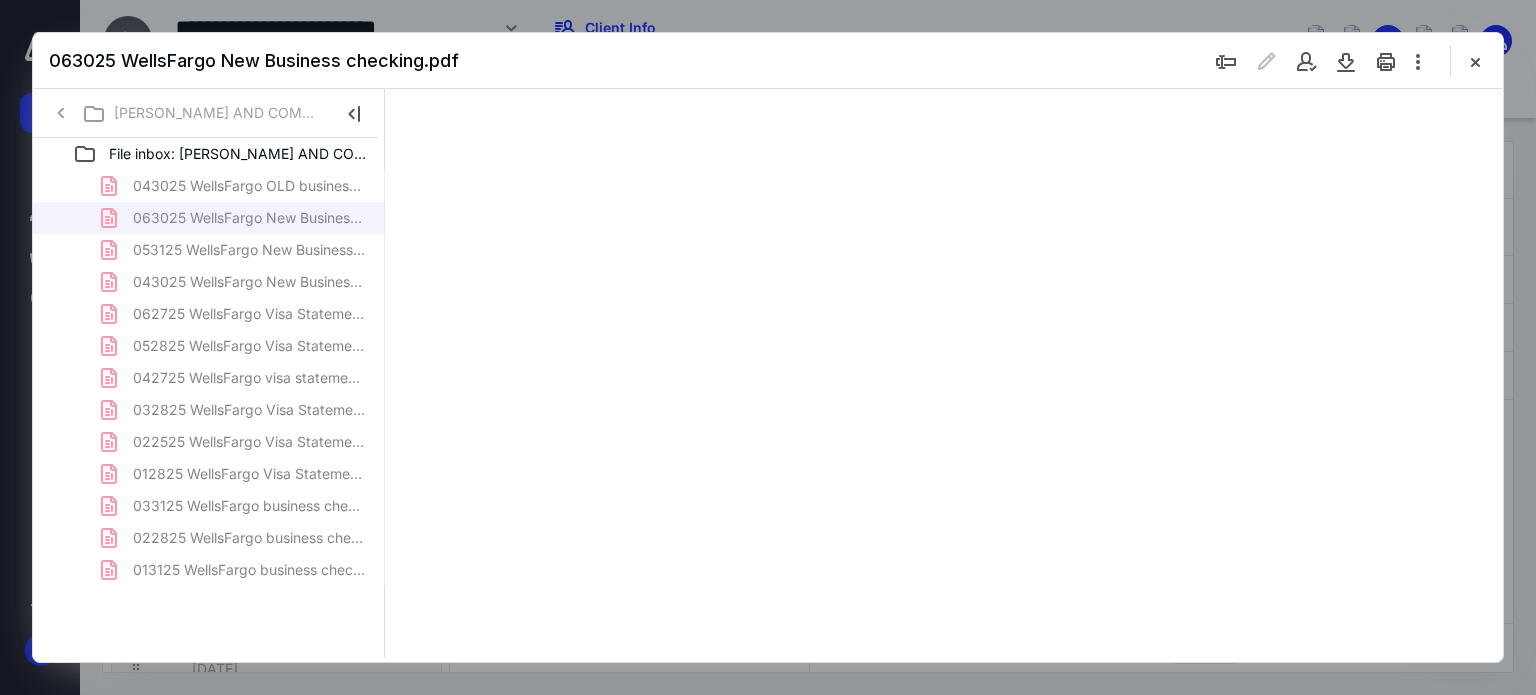 scroll, scrollTop: 83, scrollLeft: 0, axis: vertical 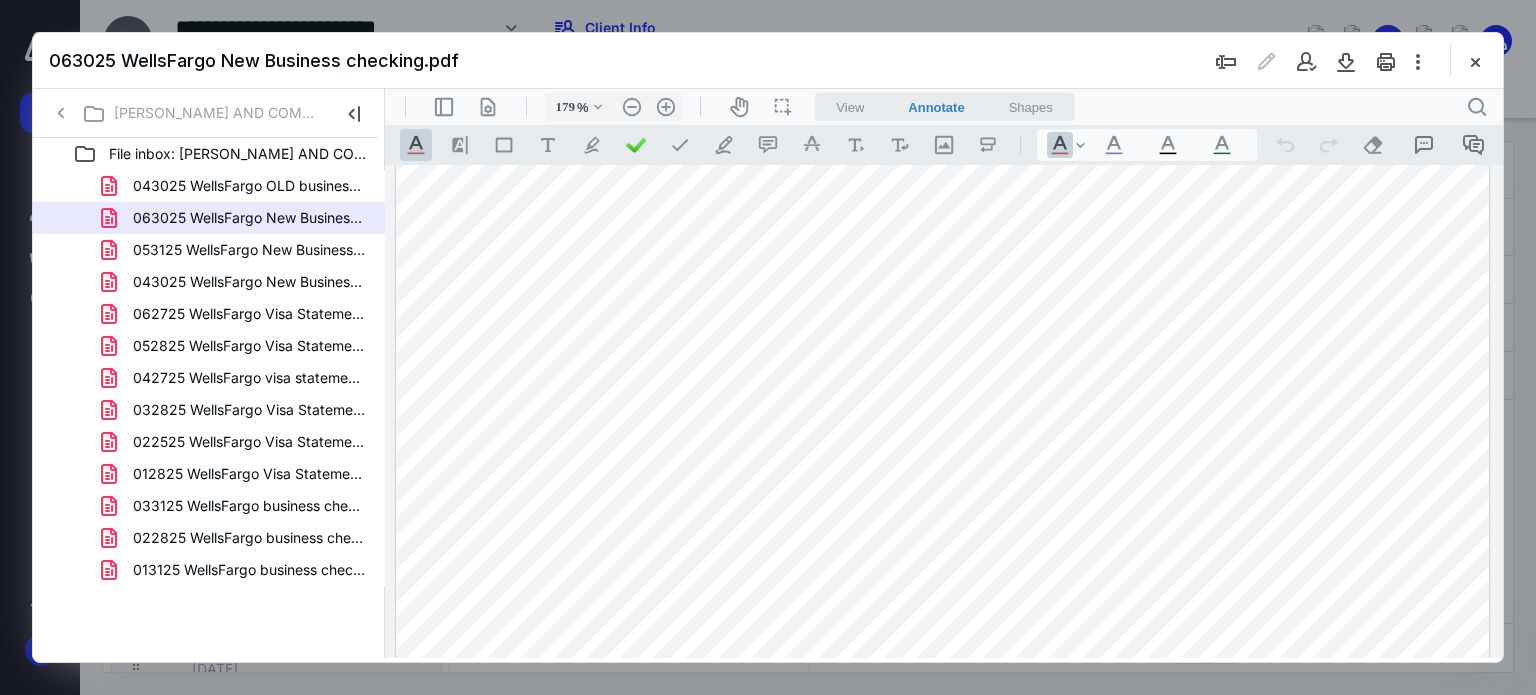 click at bounding box center (943, 797) 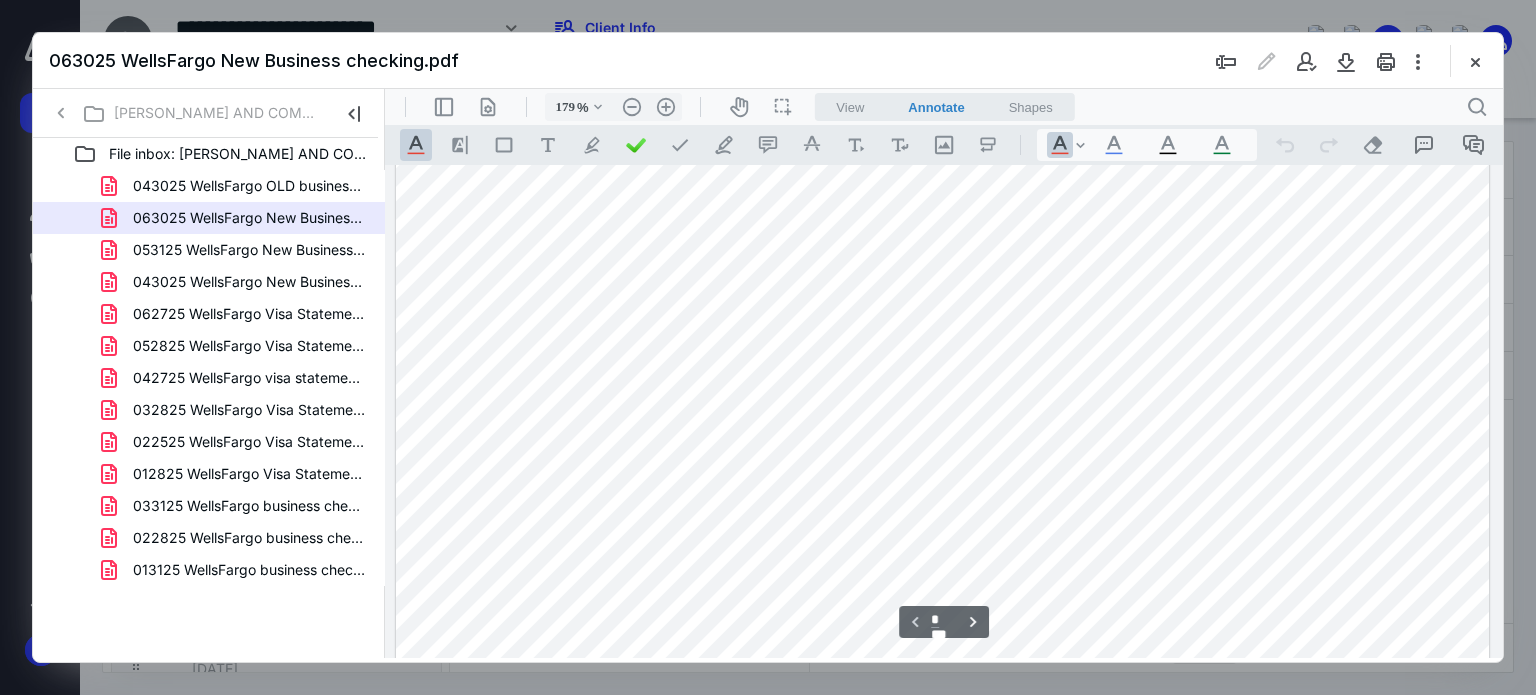 scroll, scrollTop: 0, scrollLeft: 0, axis: both 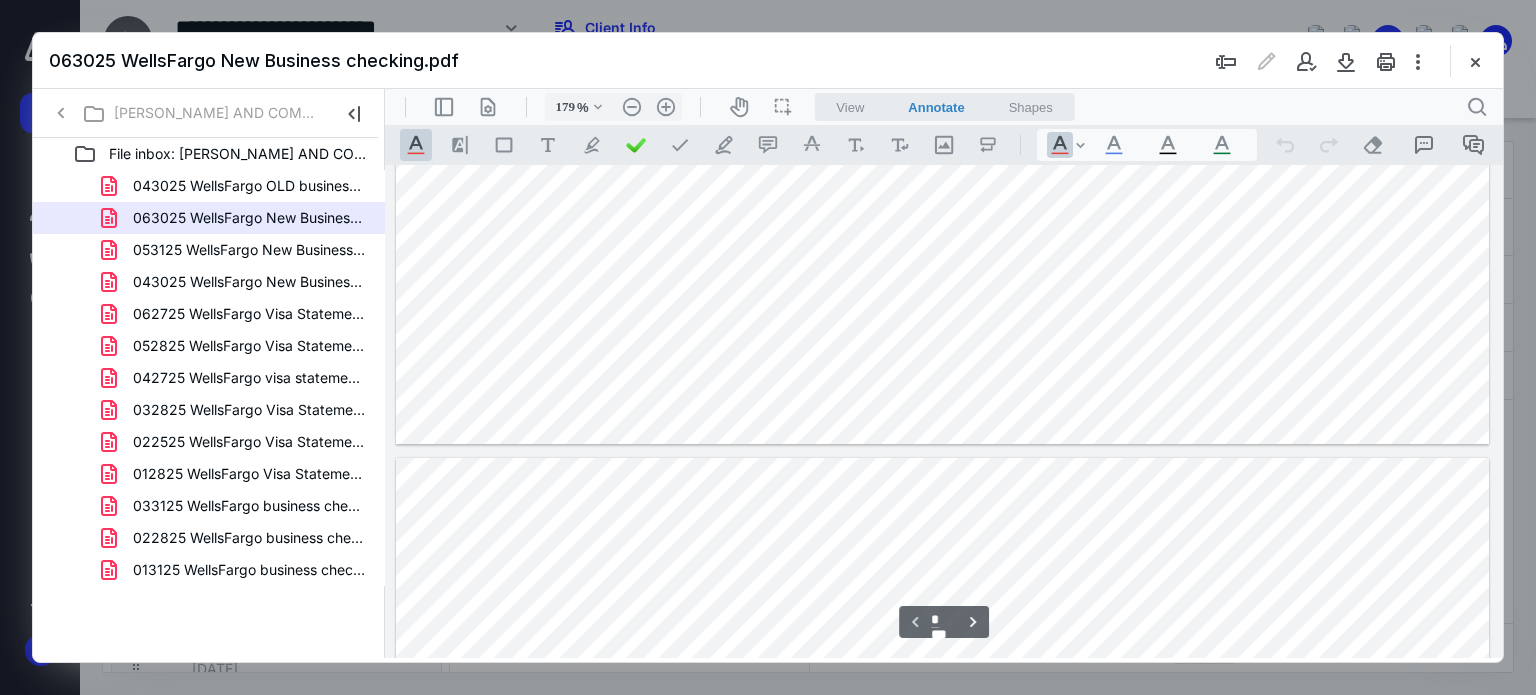 type on "*" 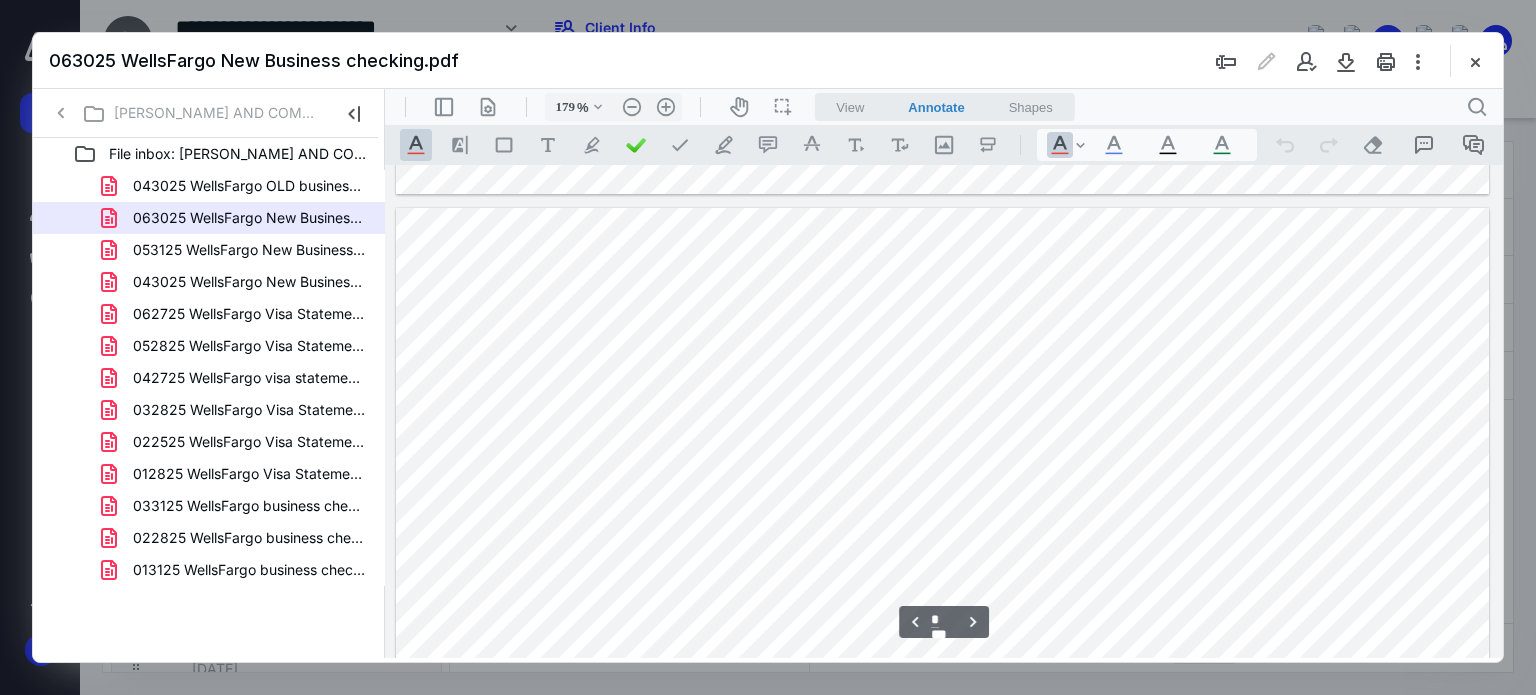 scroll, scrollTop: 1300, scrollLeft: 0, axis: vertical 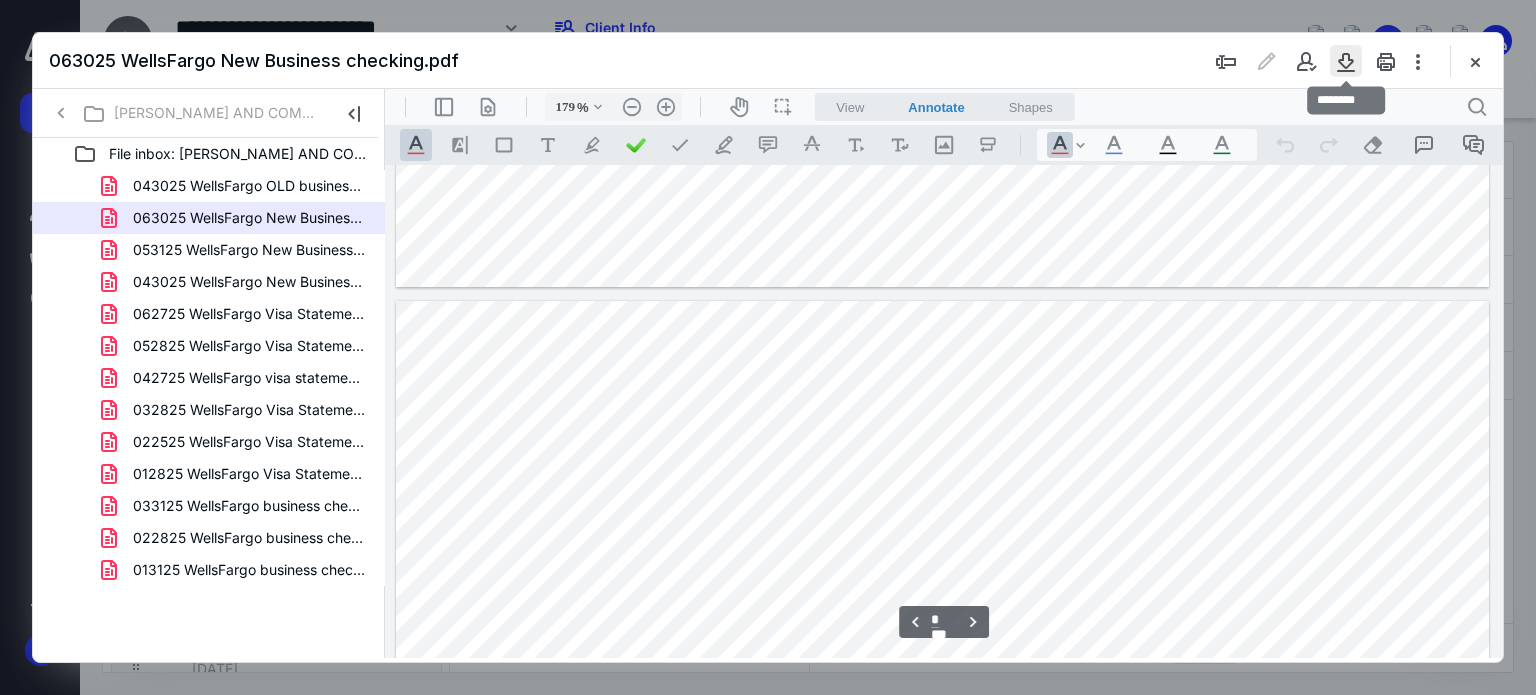 click at bounding box center (1346, 61) 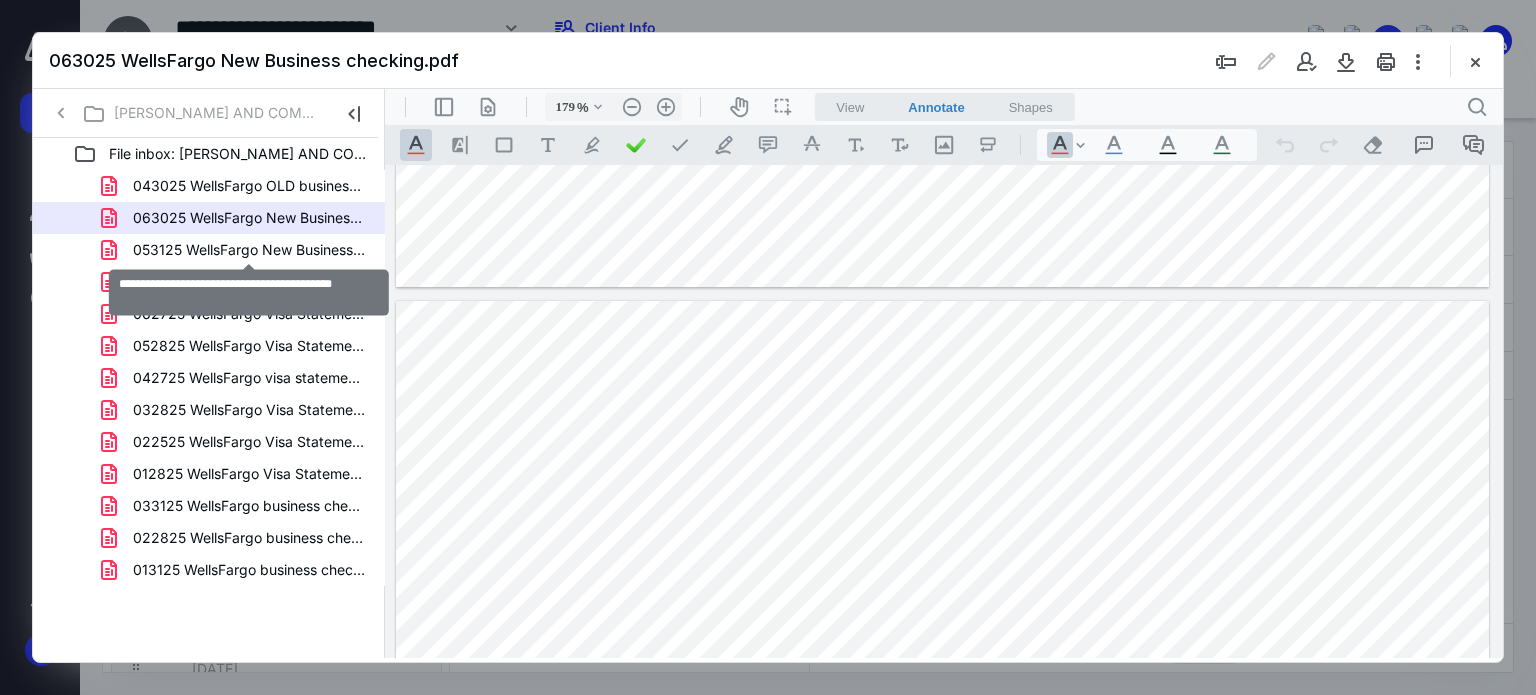 drag, startPoint x: 232, startPoint y: 255, endPoint x: 258, endPoint y: 261, distance: 26.683329 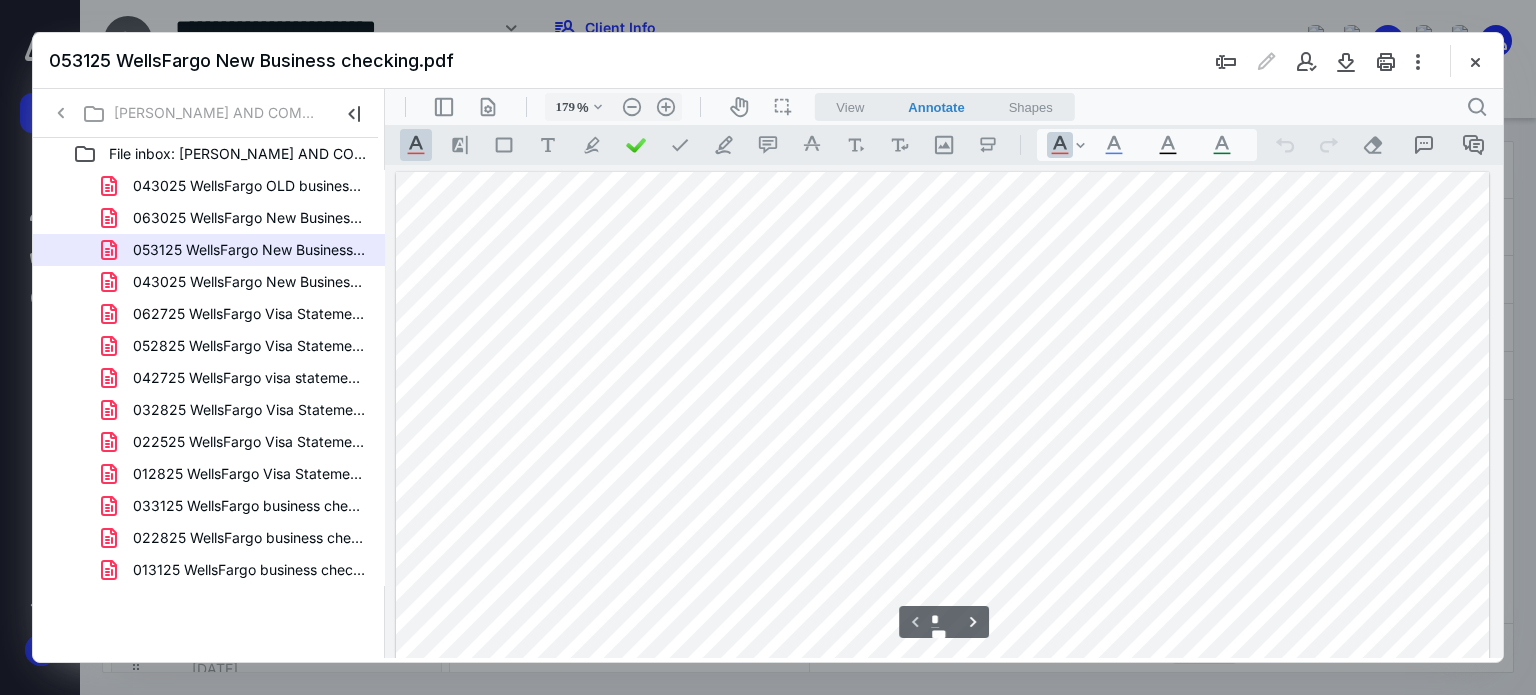 scroll, scrollTop: 0, scrollLeft: 0, axis: both 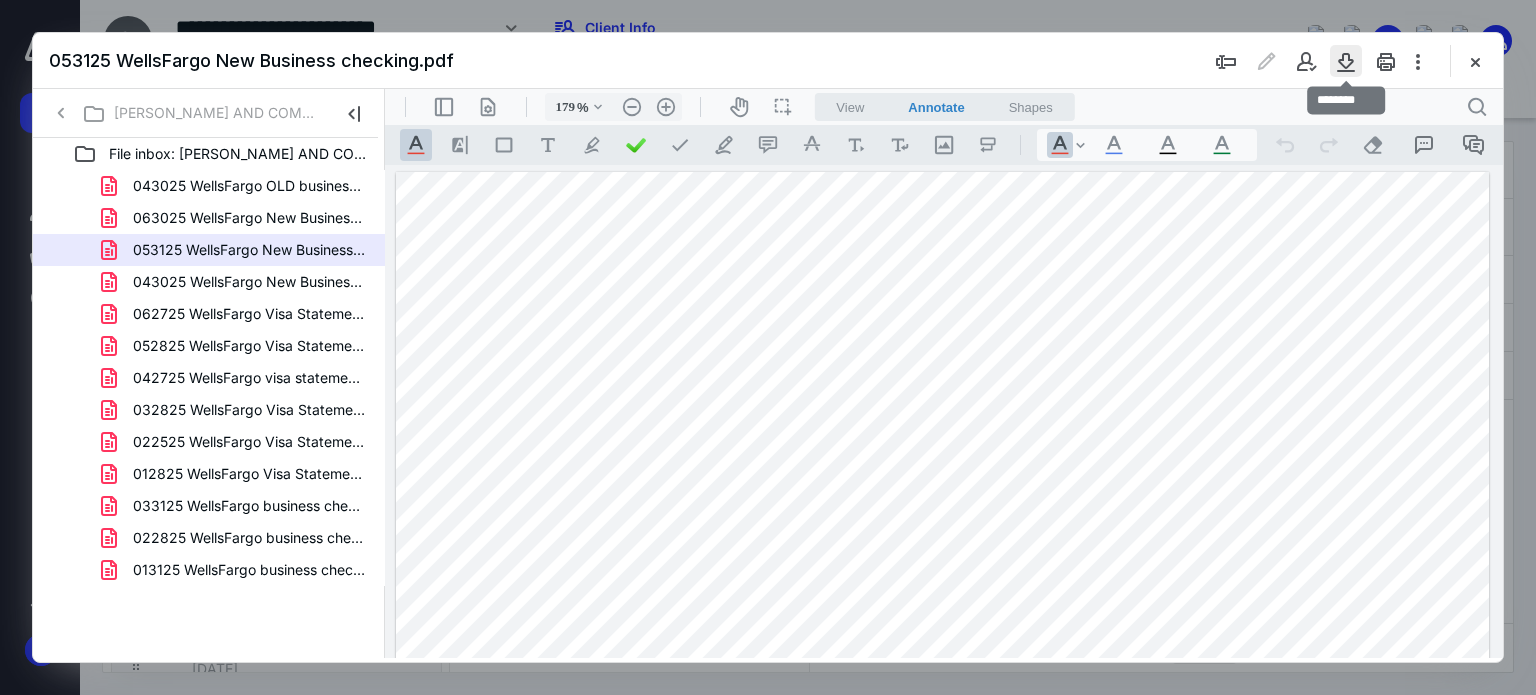 click at bounding box center [1346, 61] 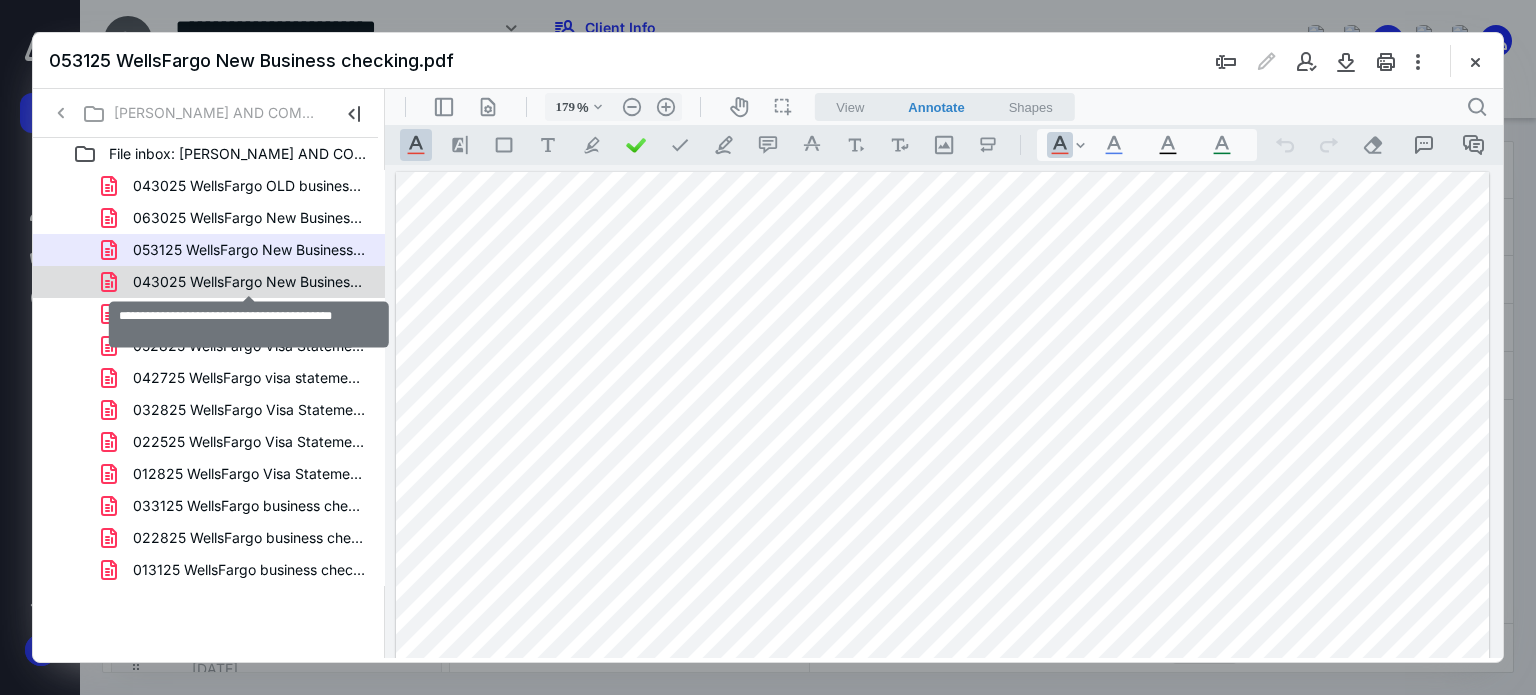 drag, startPoint x: 237, startPoint y: 280, endPoint x: 361, endPoint y: 315, distance: 128.84486 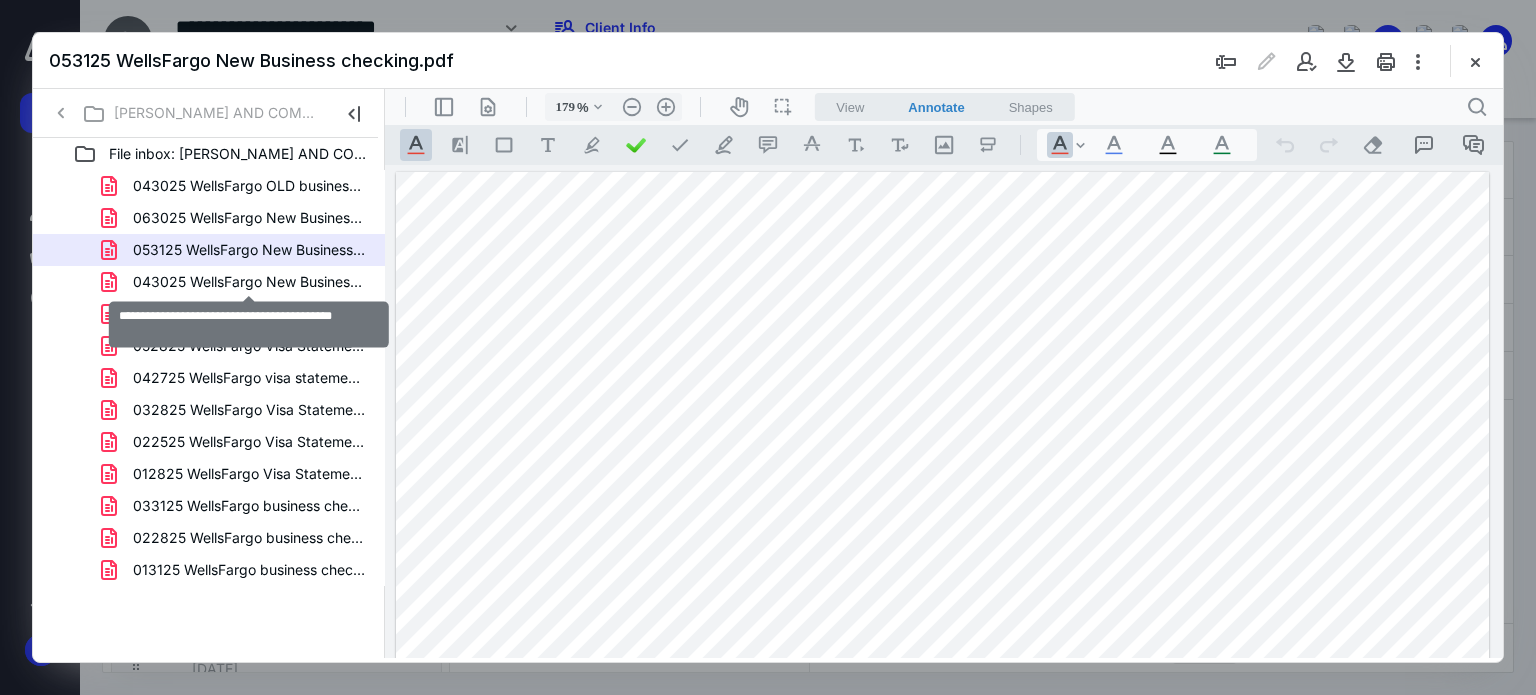 click on "043025 WellsFargo New Business Checking.pdf" at bounding box center (249, 282) 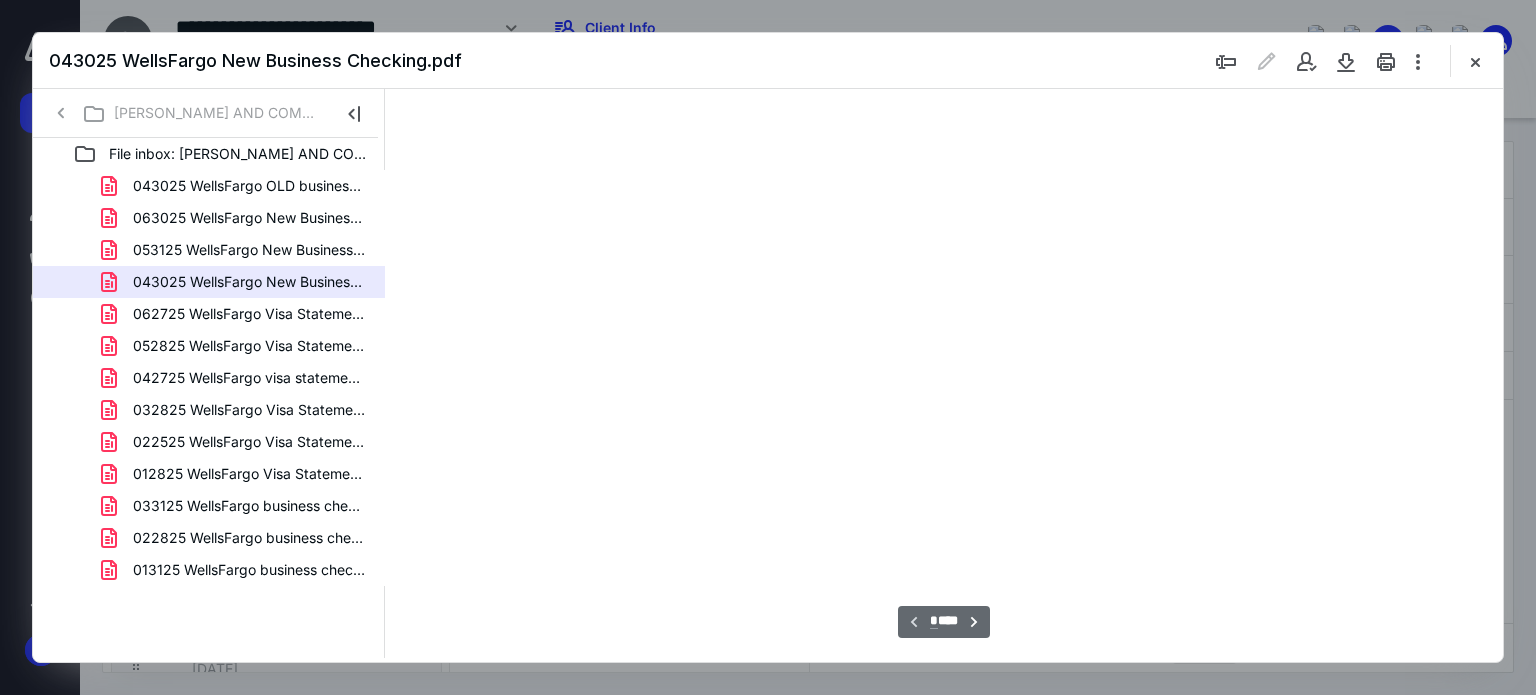 scroll, scrollTop: 83, scrollLeft: 0, axis: vertical 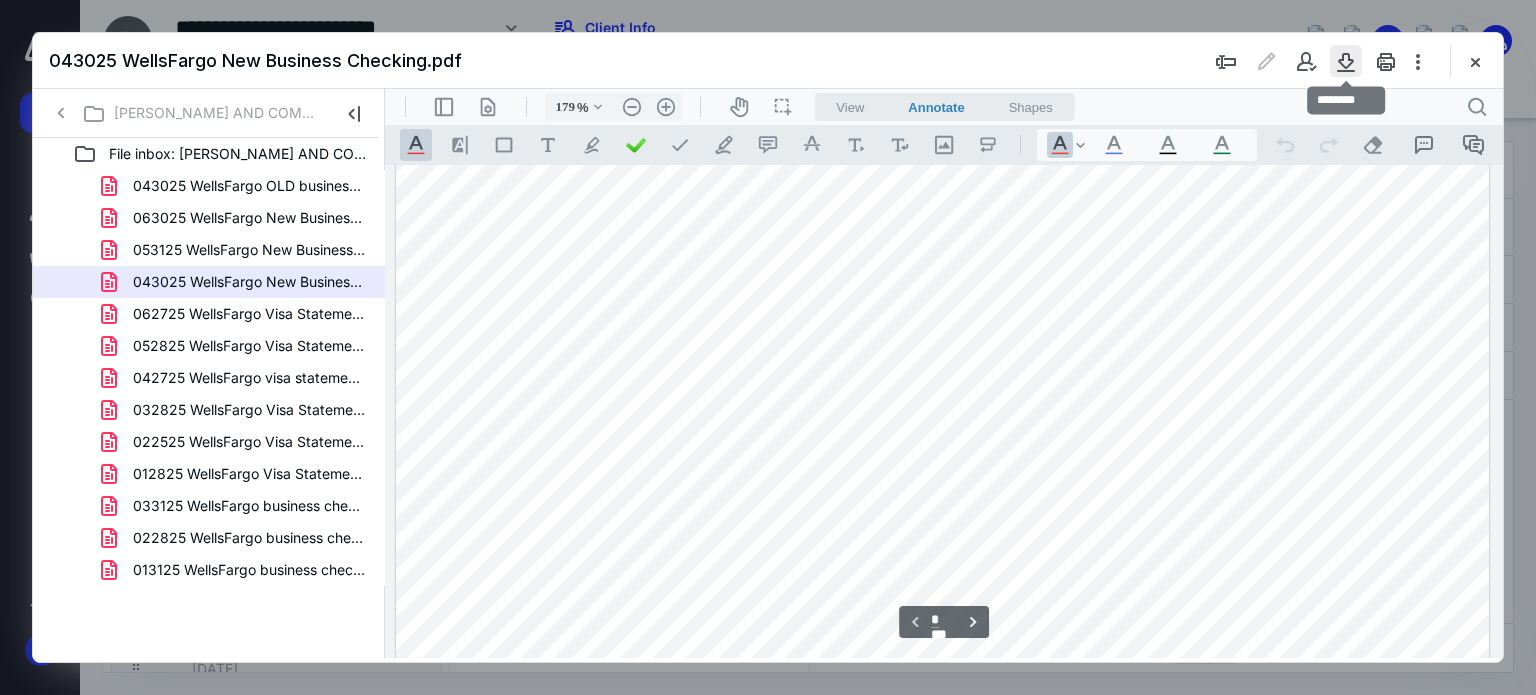 click at bounding box center [1346, 61] 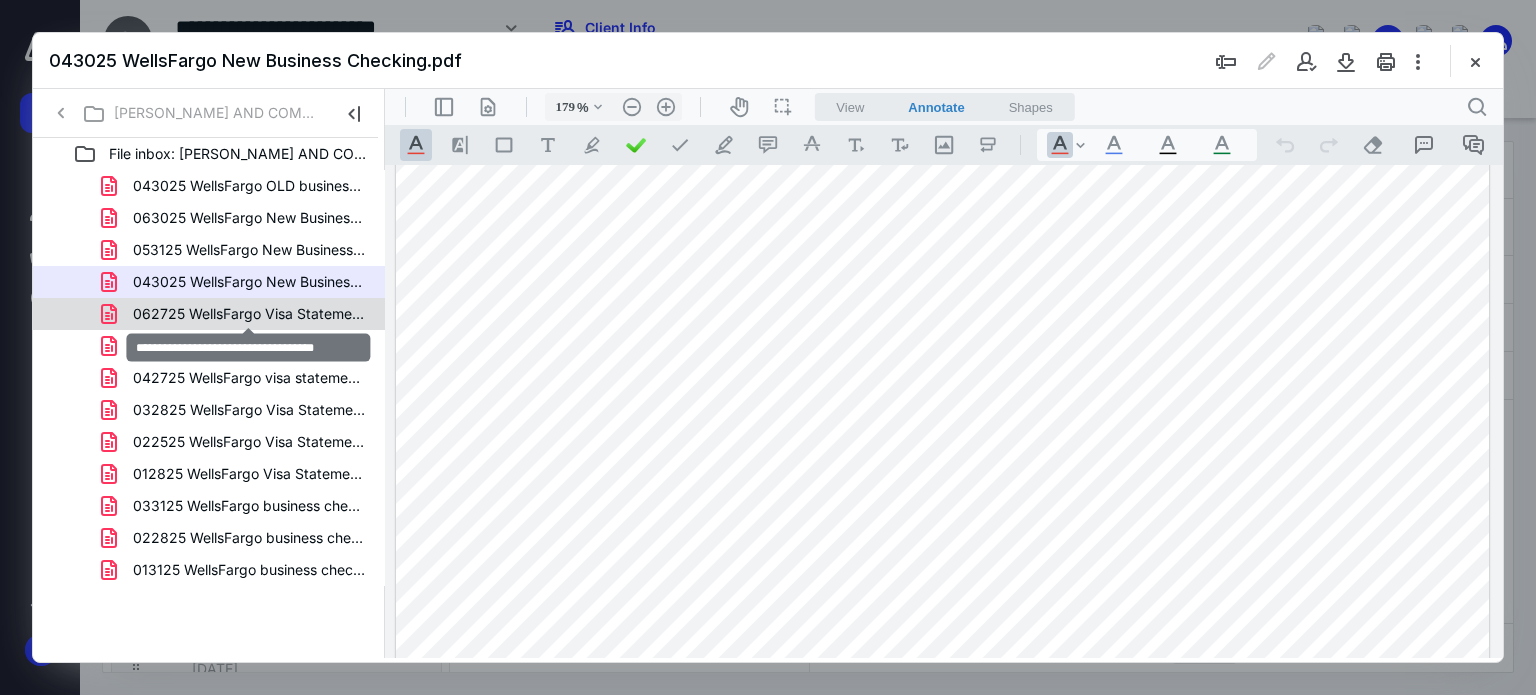 click on "062725 WellsFargo Visa Statement.pdf" at bounding box center (249, 314) 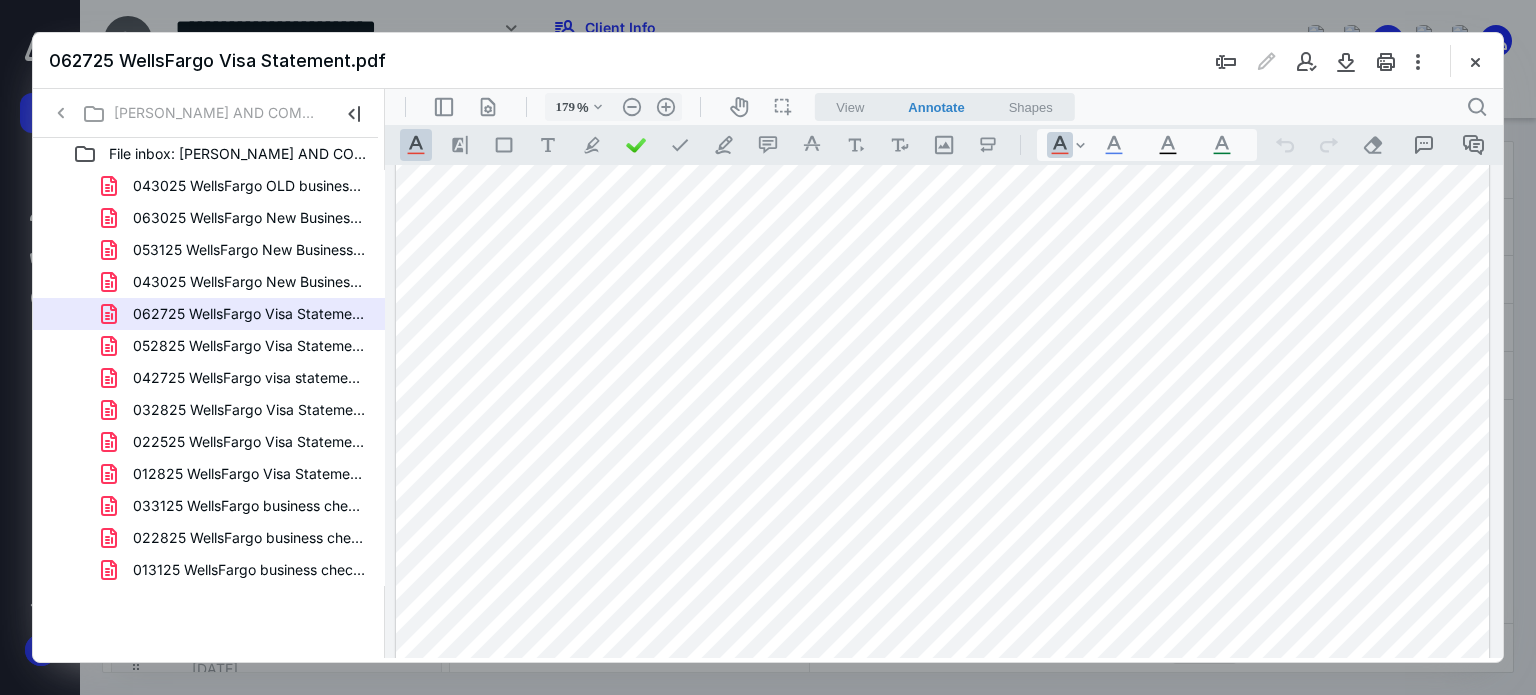 scroll, scrollTop: 0, scrollLeft: 0, axis: both 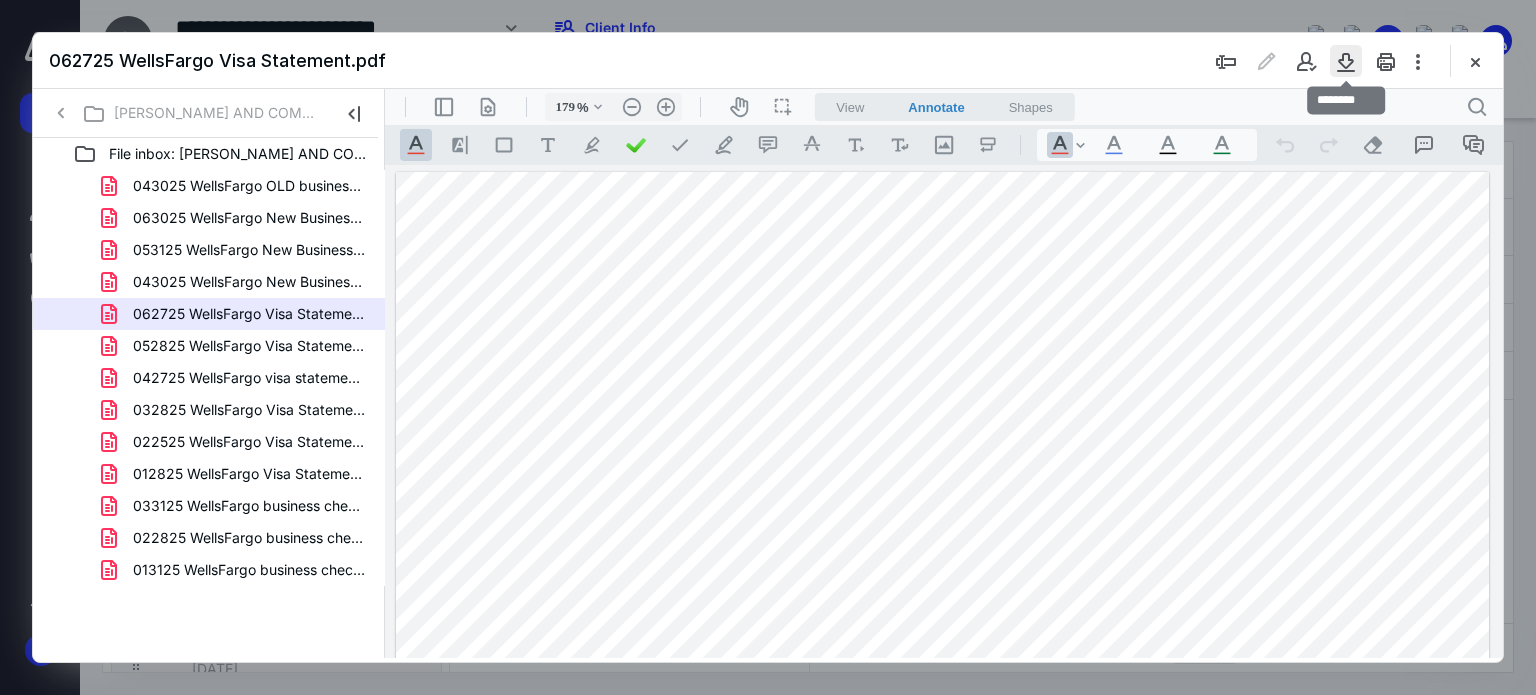 click at bounding box center (1346, 61) 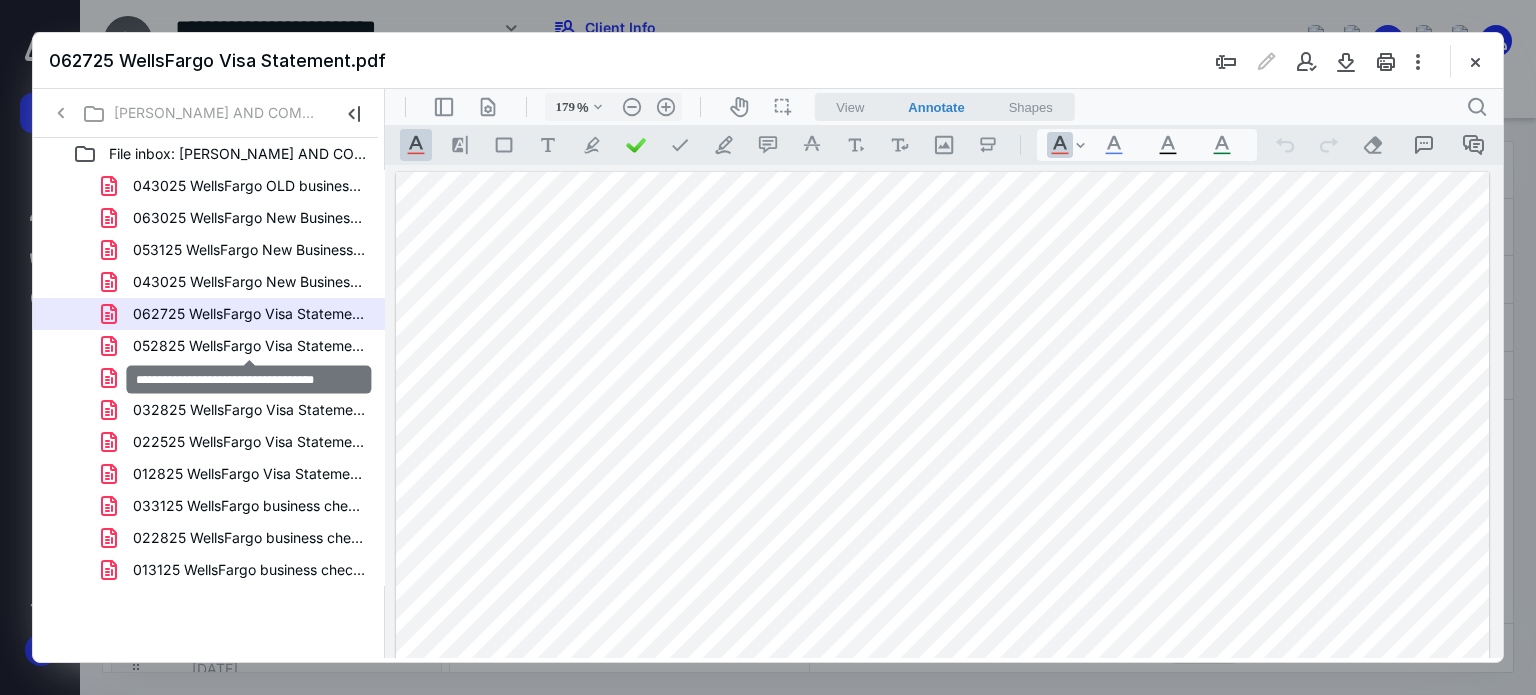 click on "052825 WellsFargo Visa Statement.pdf" at bounding box center [249, 346] 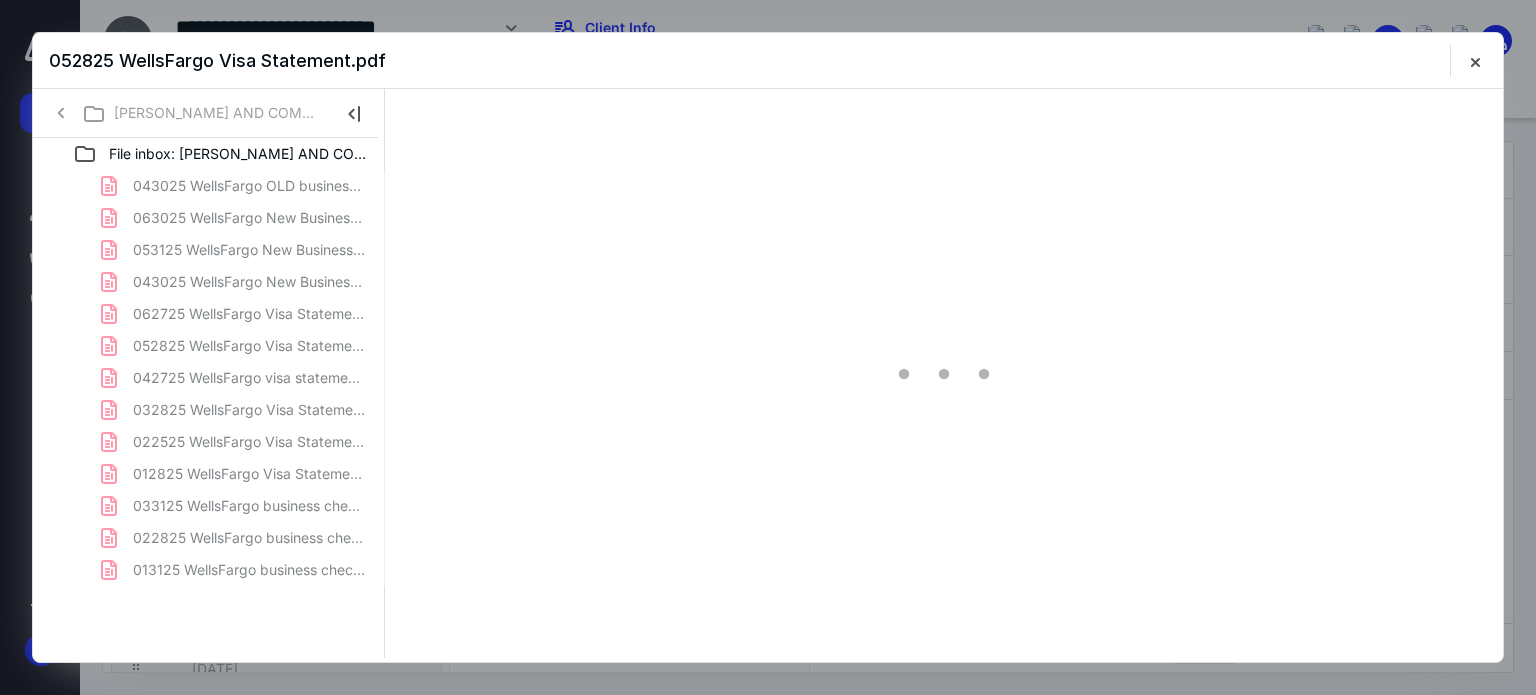 click on "043025 WellsFargo OLD business checking acct.pdf 063025 WellsFargo New Business checking.pdf 053125 WellsFargo New Business checking.pdf 043025 WellsFargo New Business Checking.pdf 062725 WellsFargo Visa Statement.pdf 052825 WellsFargo Visa Statement.pdf 042725 WellsFargo visa statement.pdf 032825 WellsFargo Visa Statement.pdf 022525 WellsFargo Visa Statement.pdf 012825 WellsFargo Visa Statement.pdf 033125 WellsFargo business checking and savings.pdf 022825 WellsFargo business checking and savings.pdf 013125 WellsFargo business checking and savings.pdf" at bounding box center [209, 378] 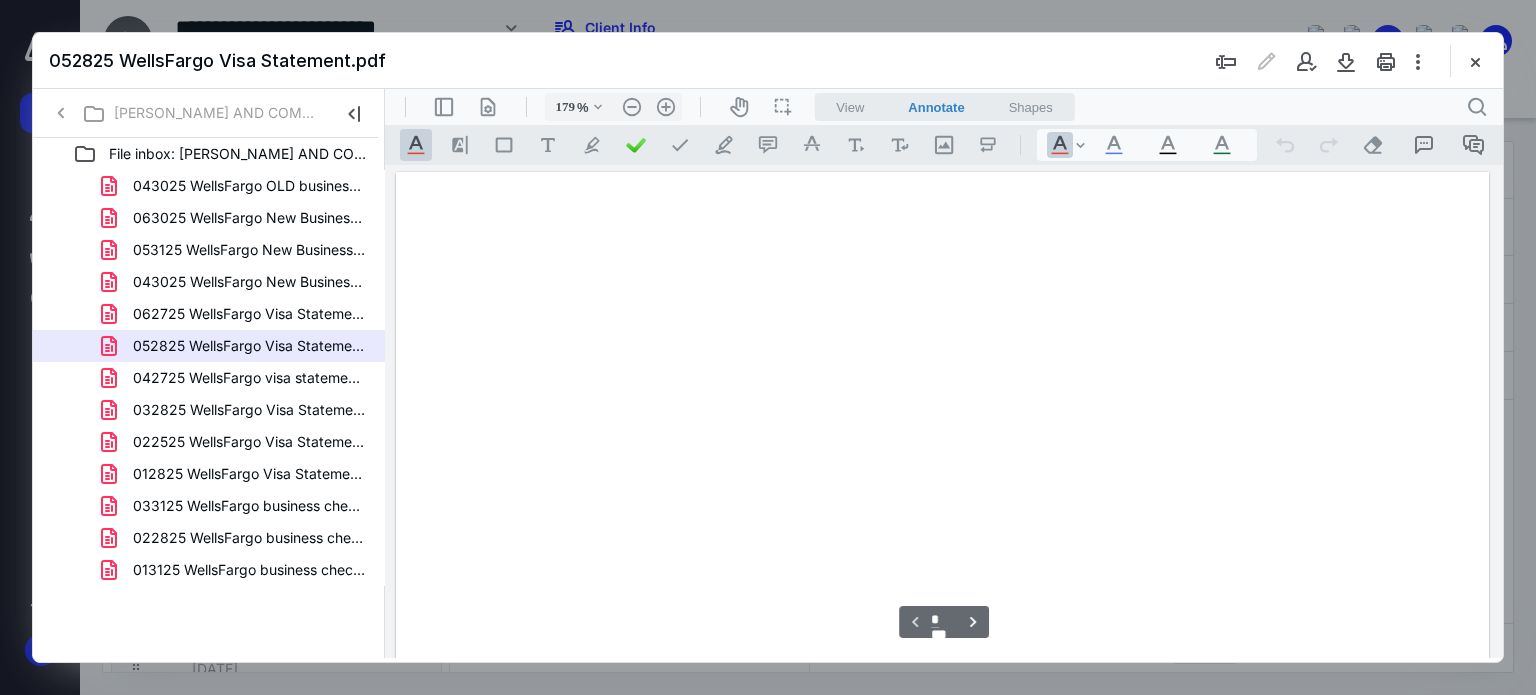 scroll, scrollTop: 83, scrollLeft: 0, axis: vertical 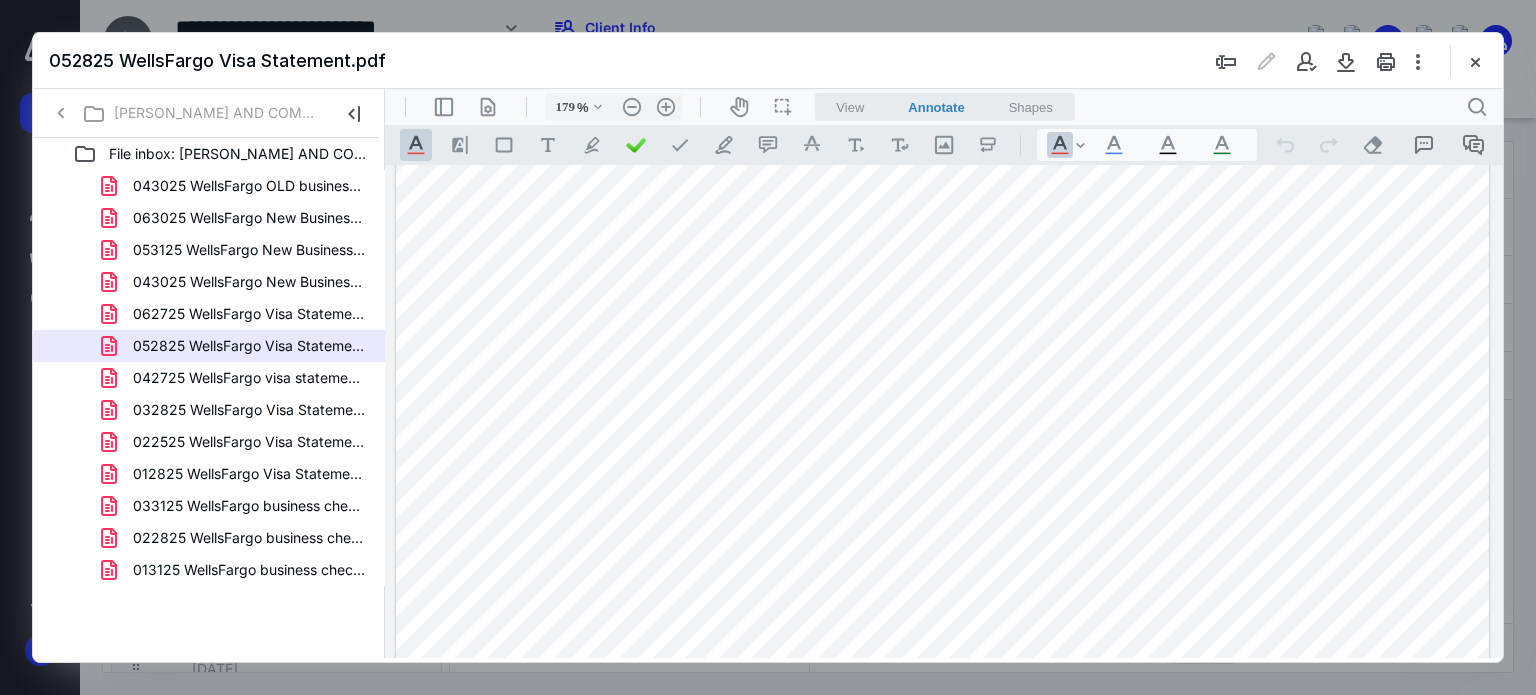 click at bounding box center [943, 990] 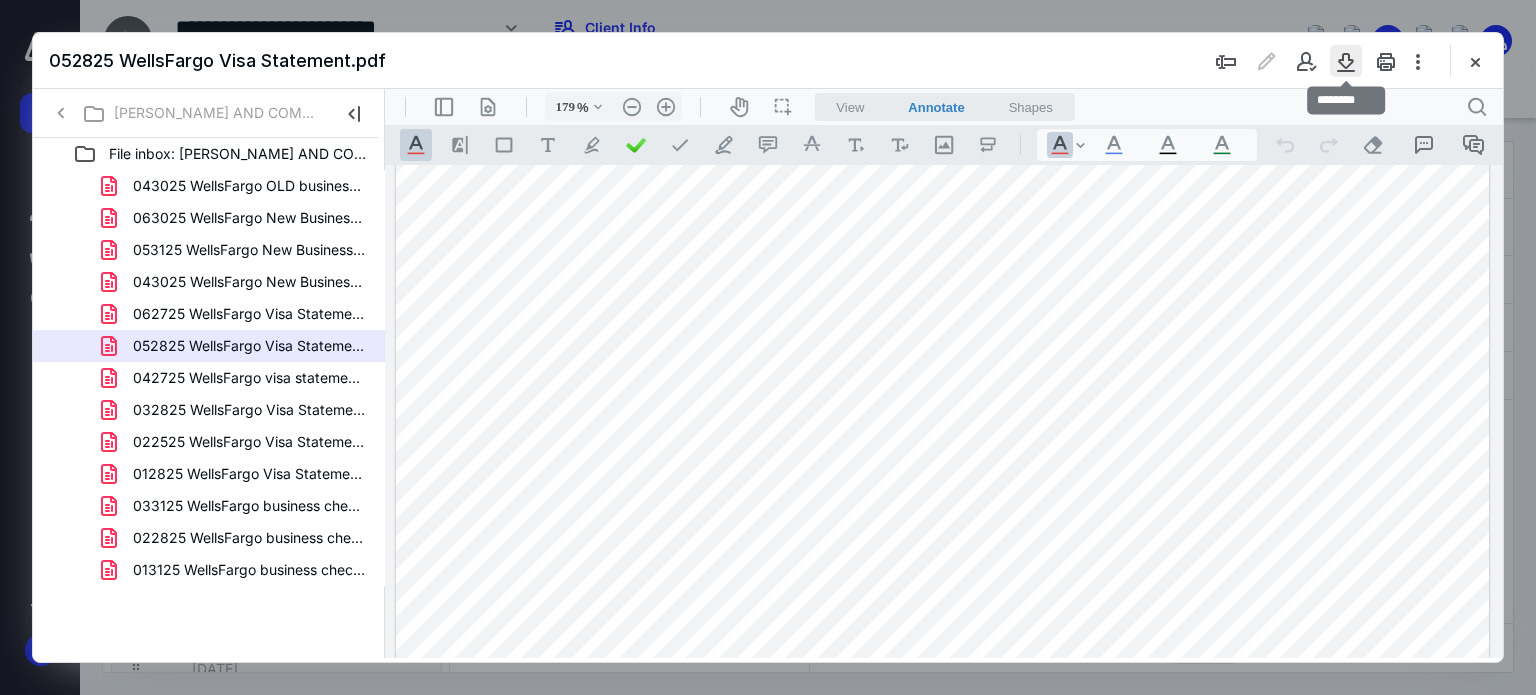 click at bounding box center (1346, 61) 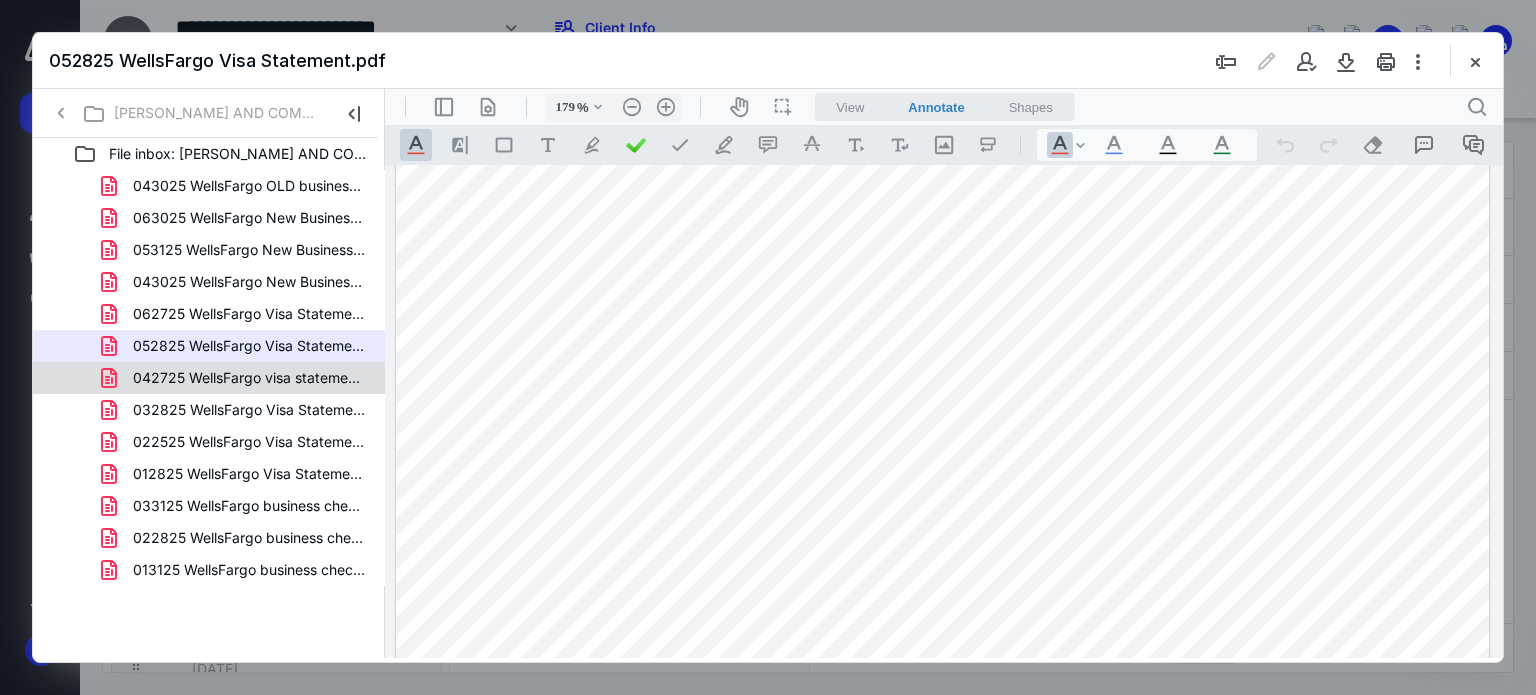 click on "042725 WellsFargo visa statement.pdf" at bounding box center (249, 378) 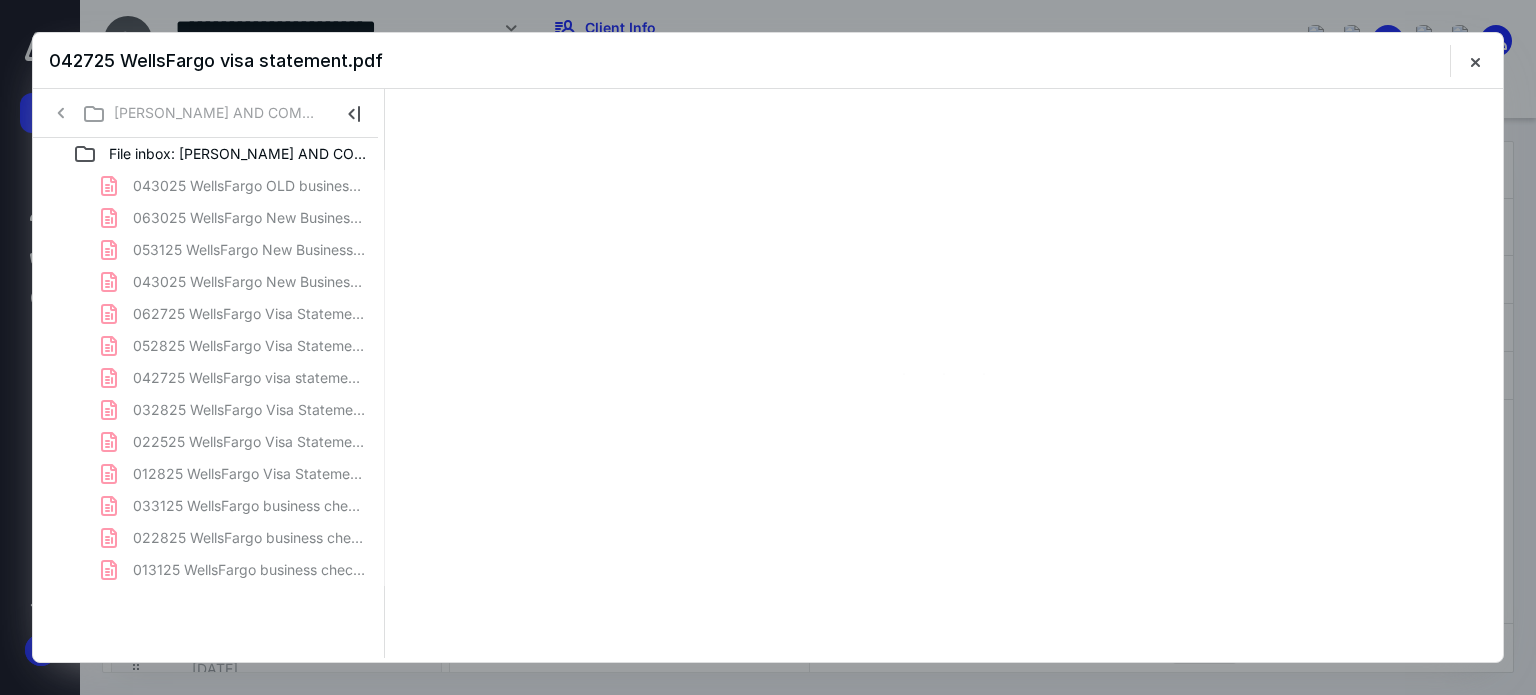 click on "043025 WellsFargo OLD business checking acct.pdf 063025 WellsFargo New Business checking.pdf 053125 WellsFargo New Business checking.pdf 043025 WellsFargo New Business Checking.pdf 062725 WellsFargo Visa Statement.pdf 052825 WellsFargo Visa Statement.pdf 042725 WellsFargo visa statement.pdf 032825 WellsFargo Visa Statement.pdf 022525 WellsFargo Visa Statement.pdf 012825 WellsFargo Visa Statement.pdf 033125 WellsFargo business checking and savings.pdf 022825 WellsFargo business checking and savings.pdf 013125 WellsFargo business checking and savings.pdf" at bounding box center (209, 378) 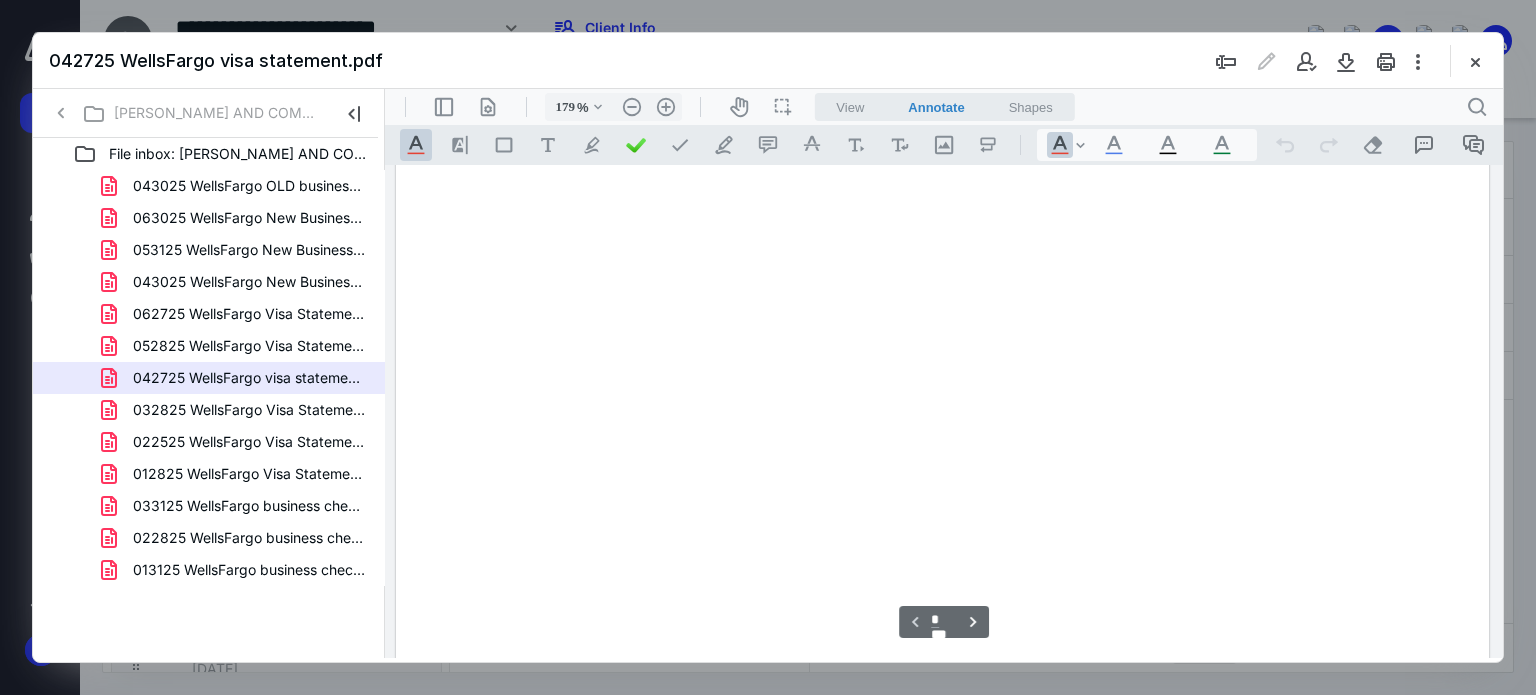 scroll, scrollTop: 83, scrollLeft: 0, axis: vertical 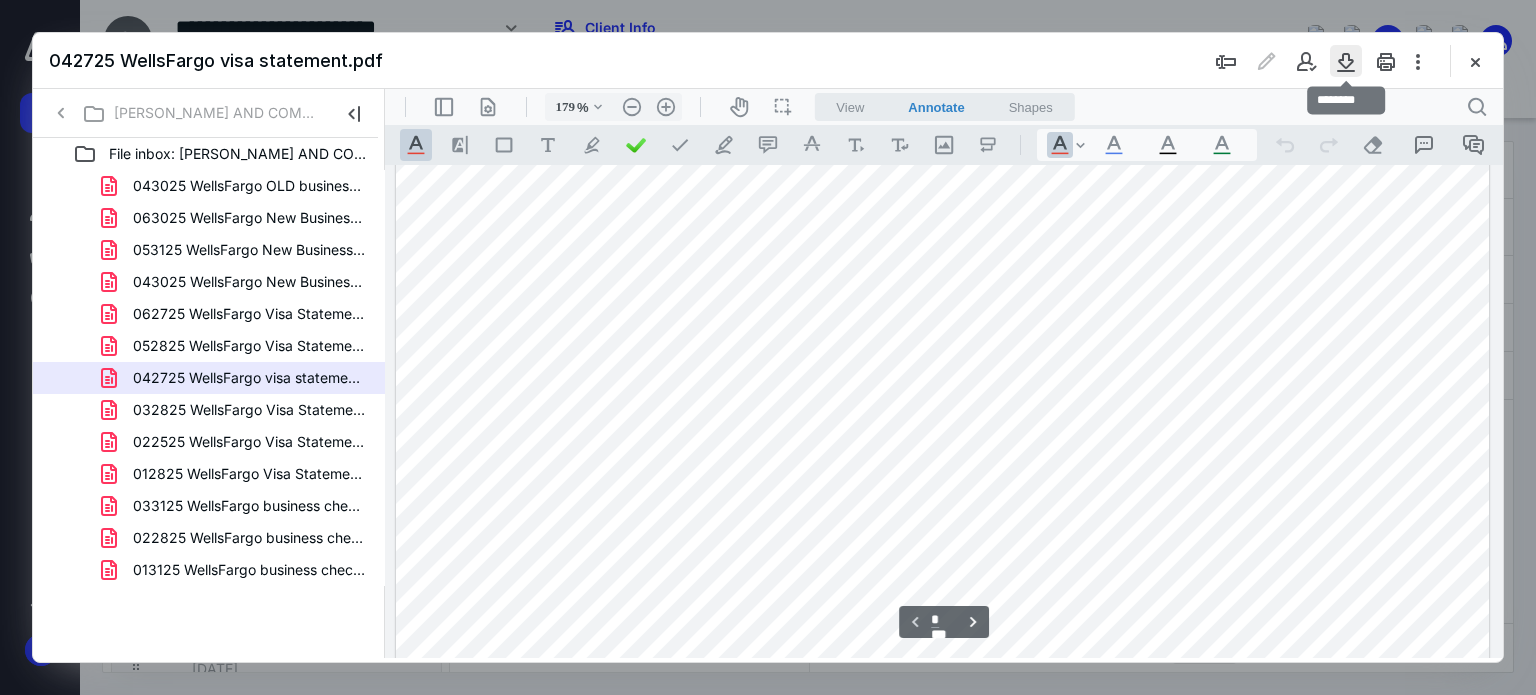 click at bounding box center [1346, 61] 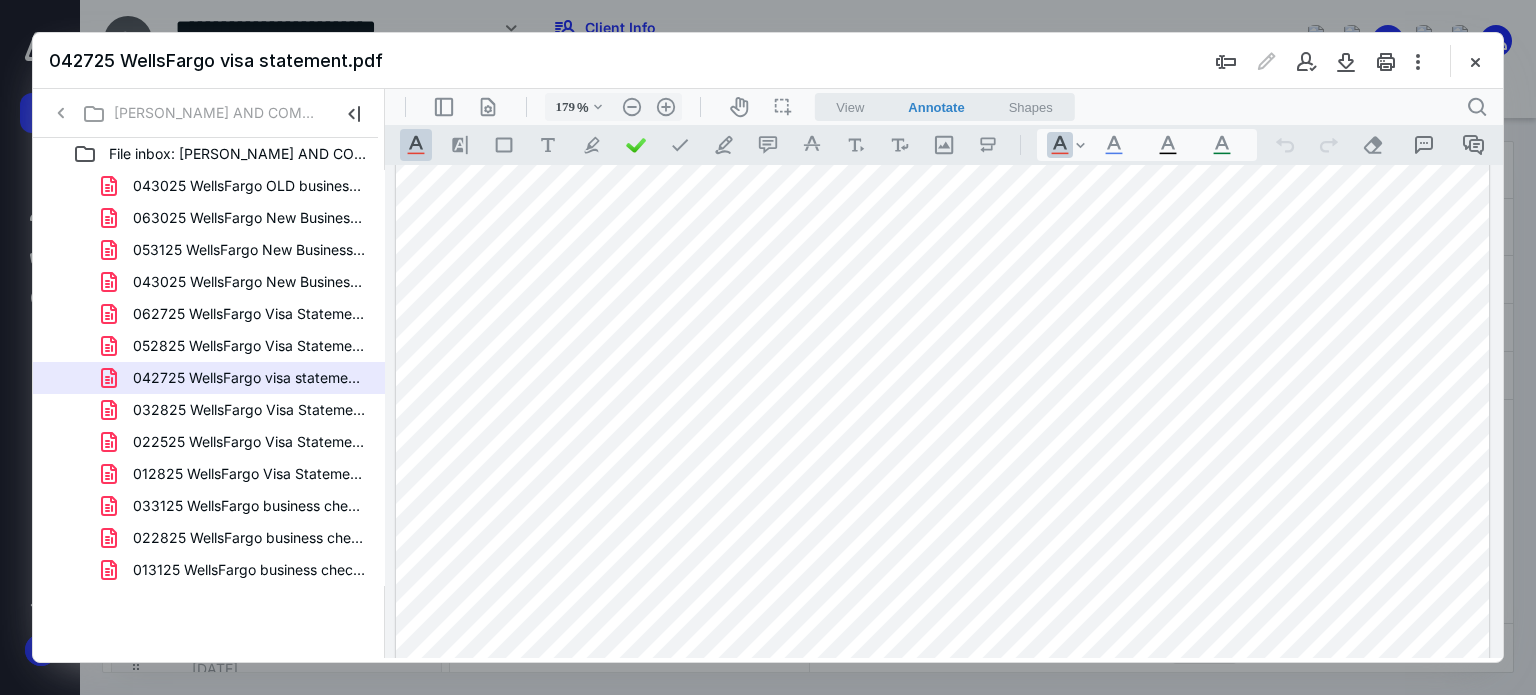 click on "032825 WellsFargo Visa Statement.pdf" at bounding box center [249, 410] 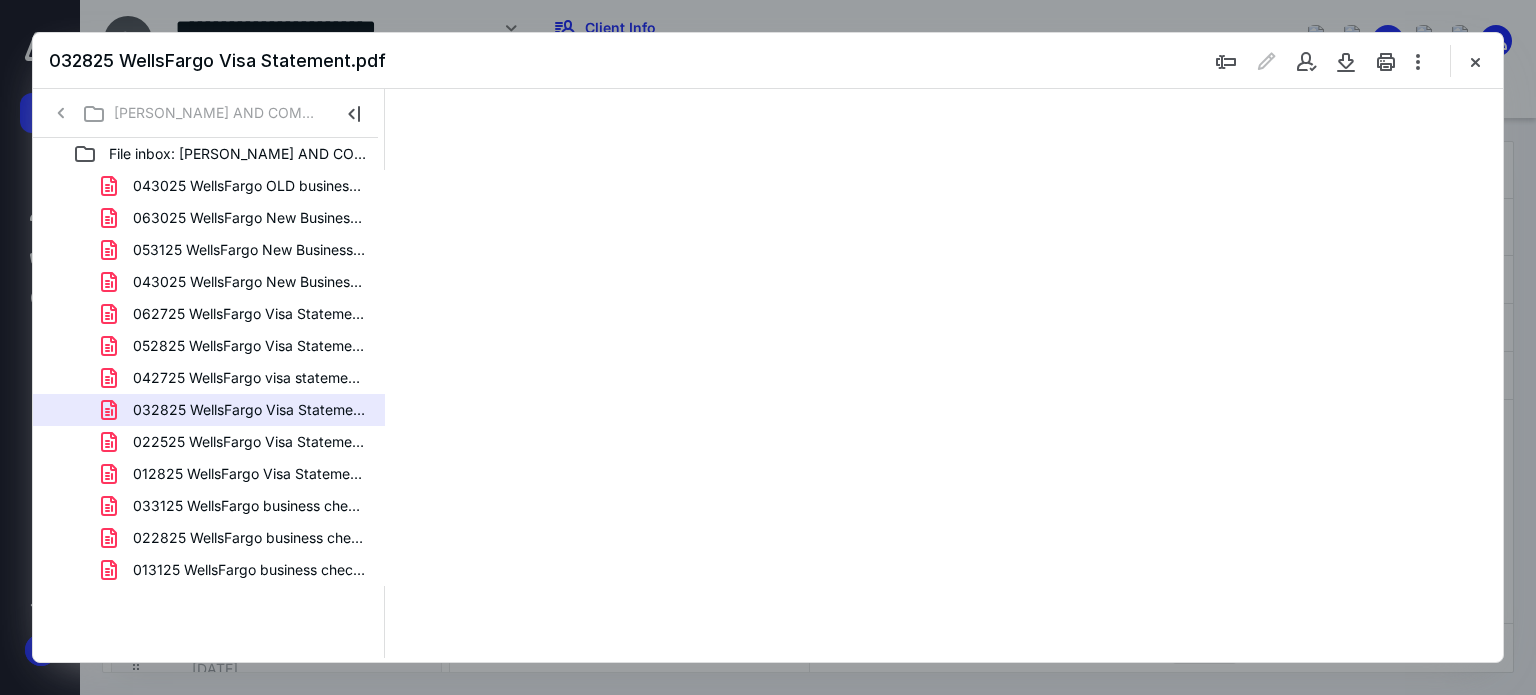 type on "179" 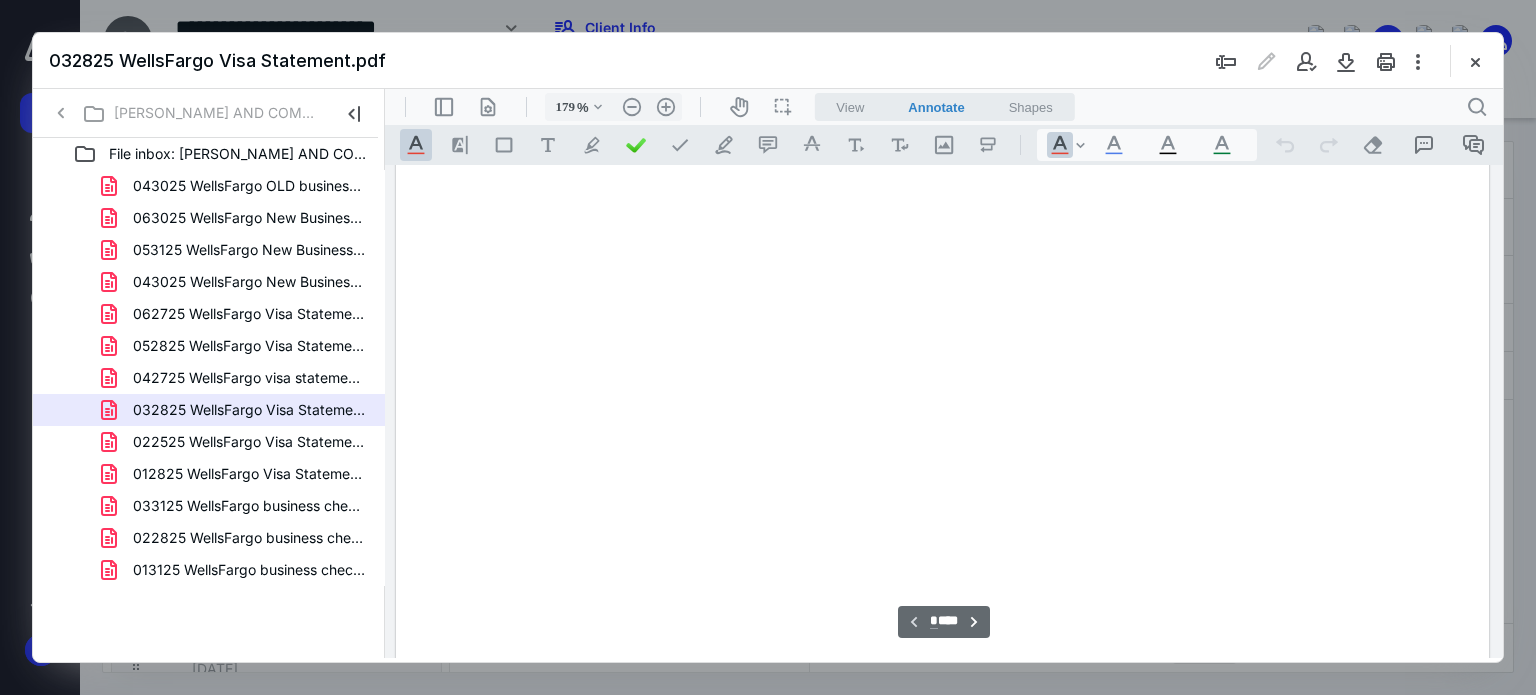 scroll, scrollTop: 83, scrollLeft: 0, axis: vertical 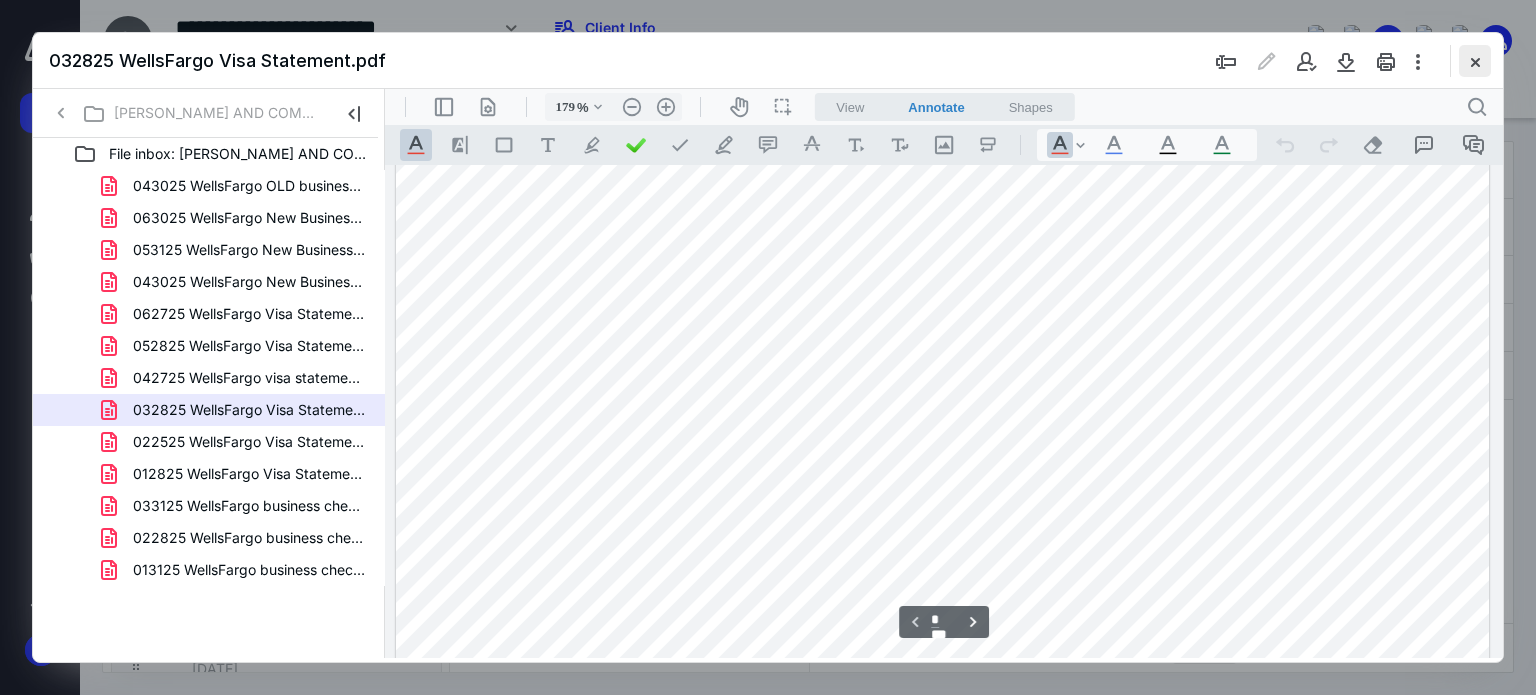 click at bounding box center [1475, 61] 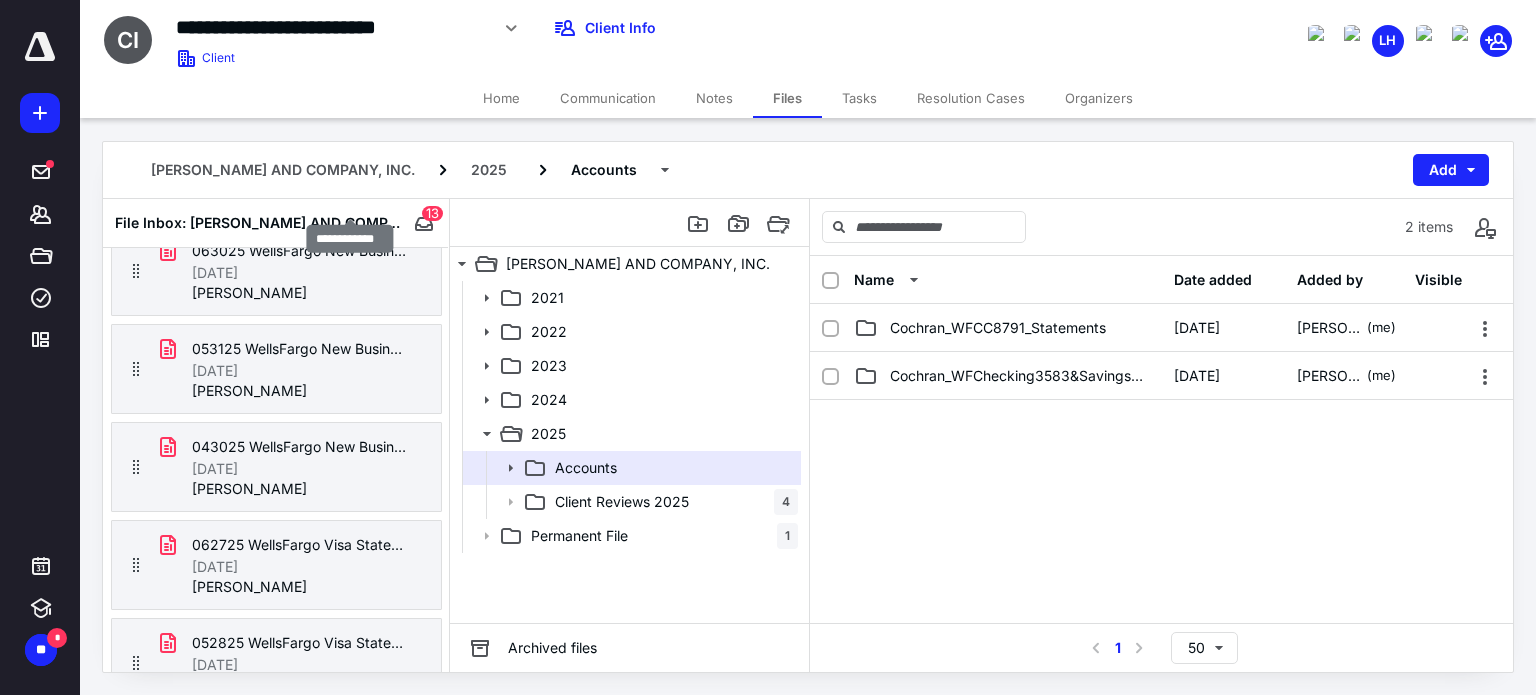 scroll, scrollTop: 0, scrollLeft: 0, axis: both 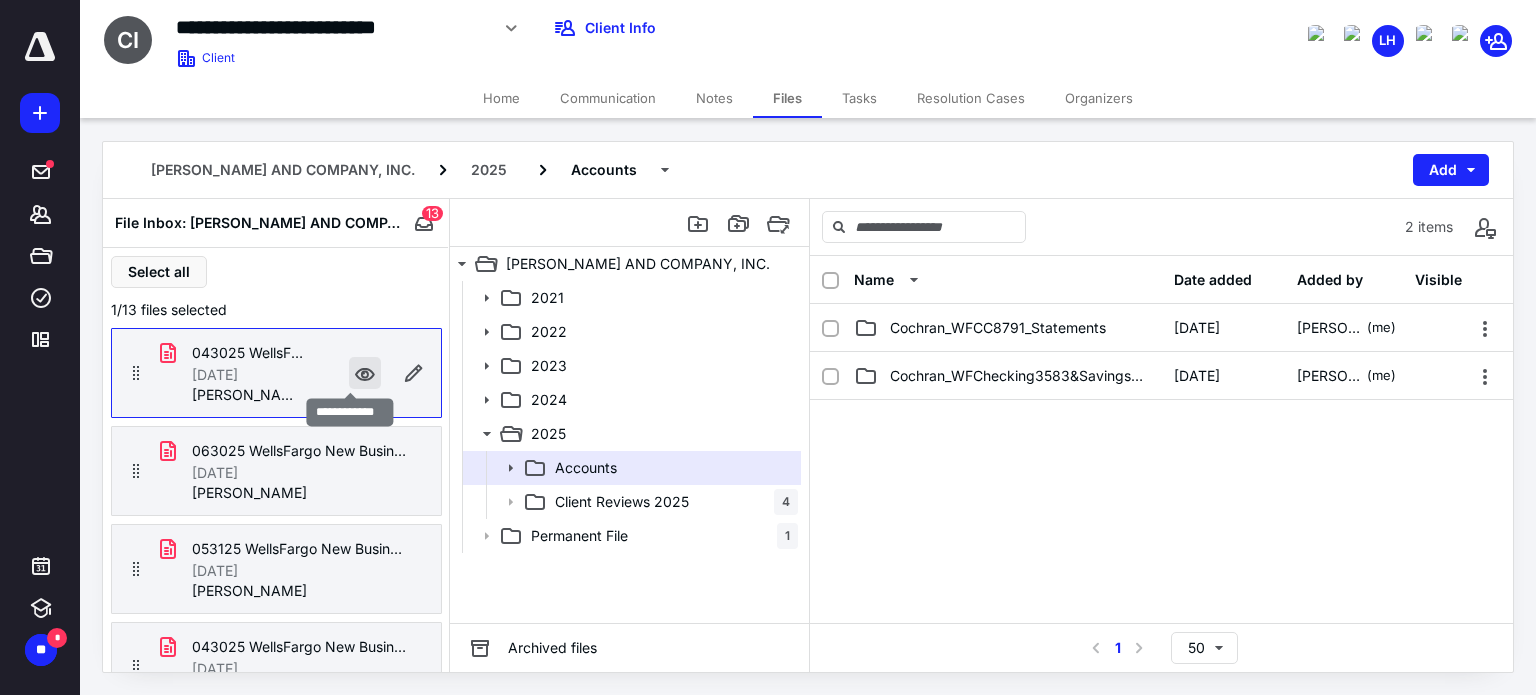 click at bounding box center (365, 373) 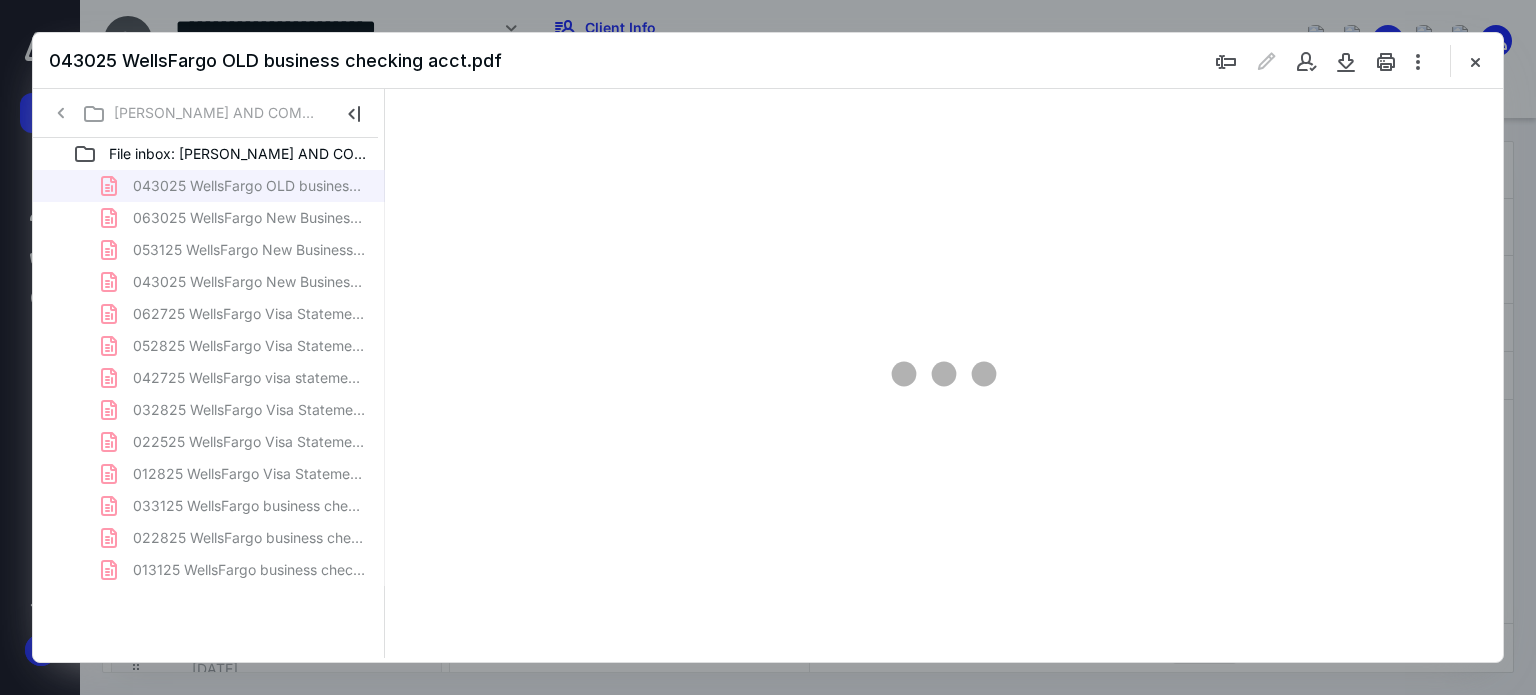 scroll, scrollTop: 0, scrollLeft: 0, axis: both 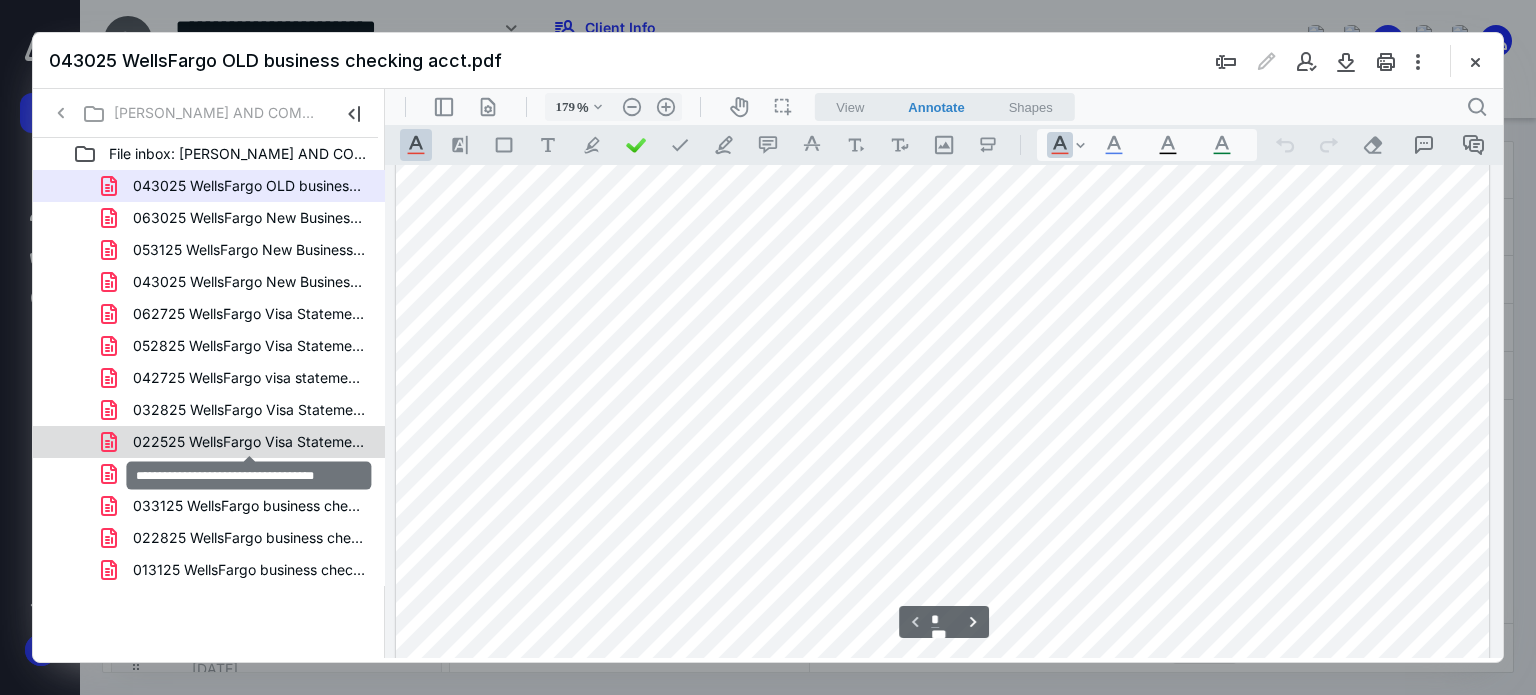 click on "022525 WellsFargo Visa Statement.pdf" at bounding box center [249, 442] 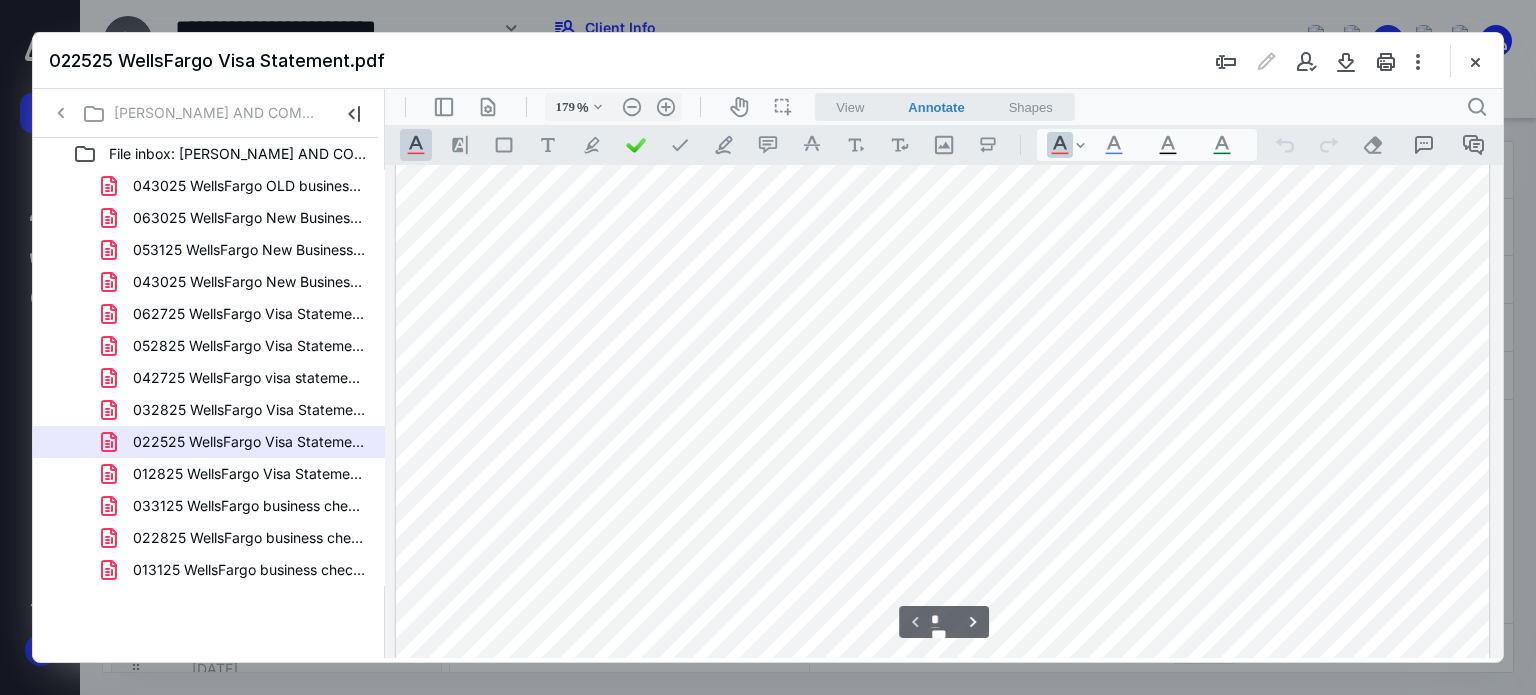 scroll, scrollTop: 0, scrollLeft: 0, axis: both 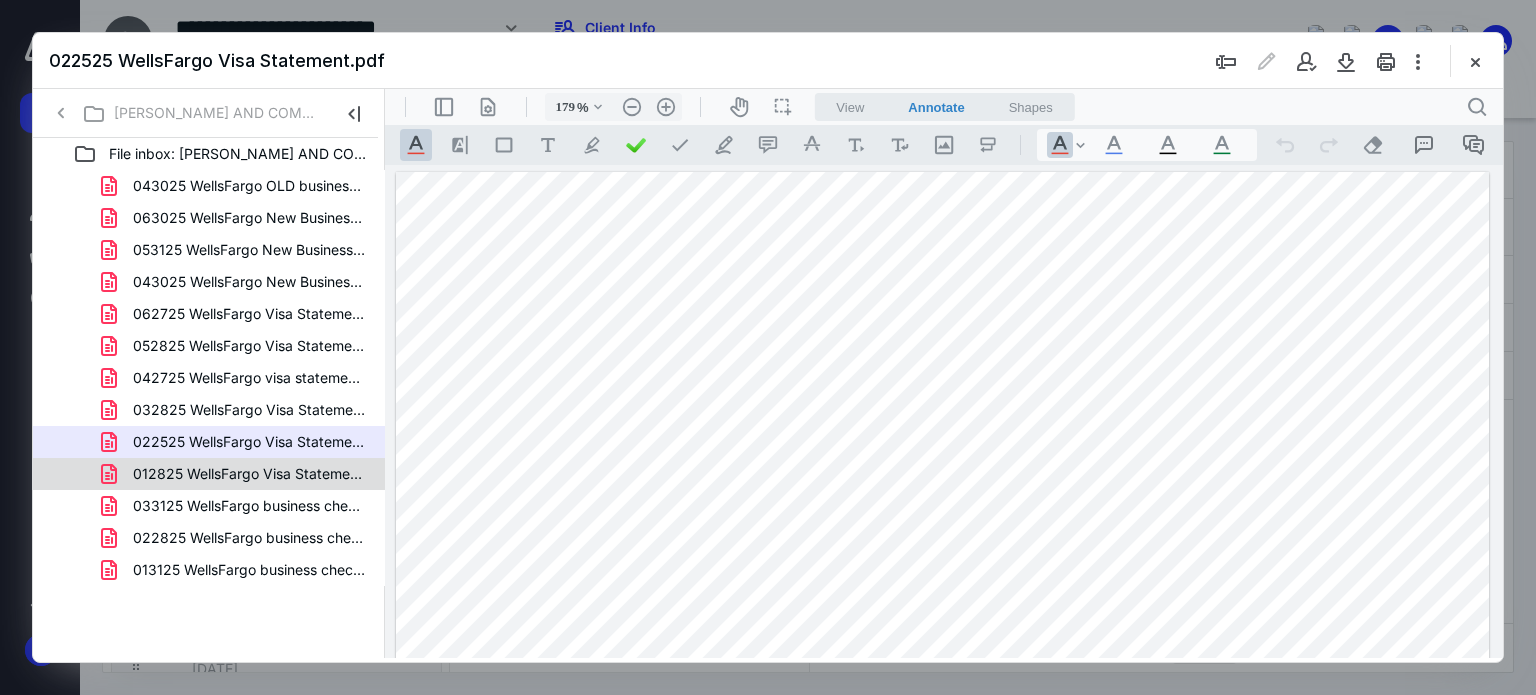 click on "012825 WellsFargo Visa Statement.pdf" at bounding box center [249, 474] 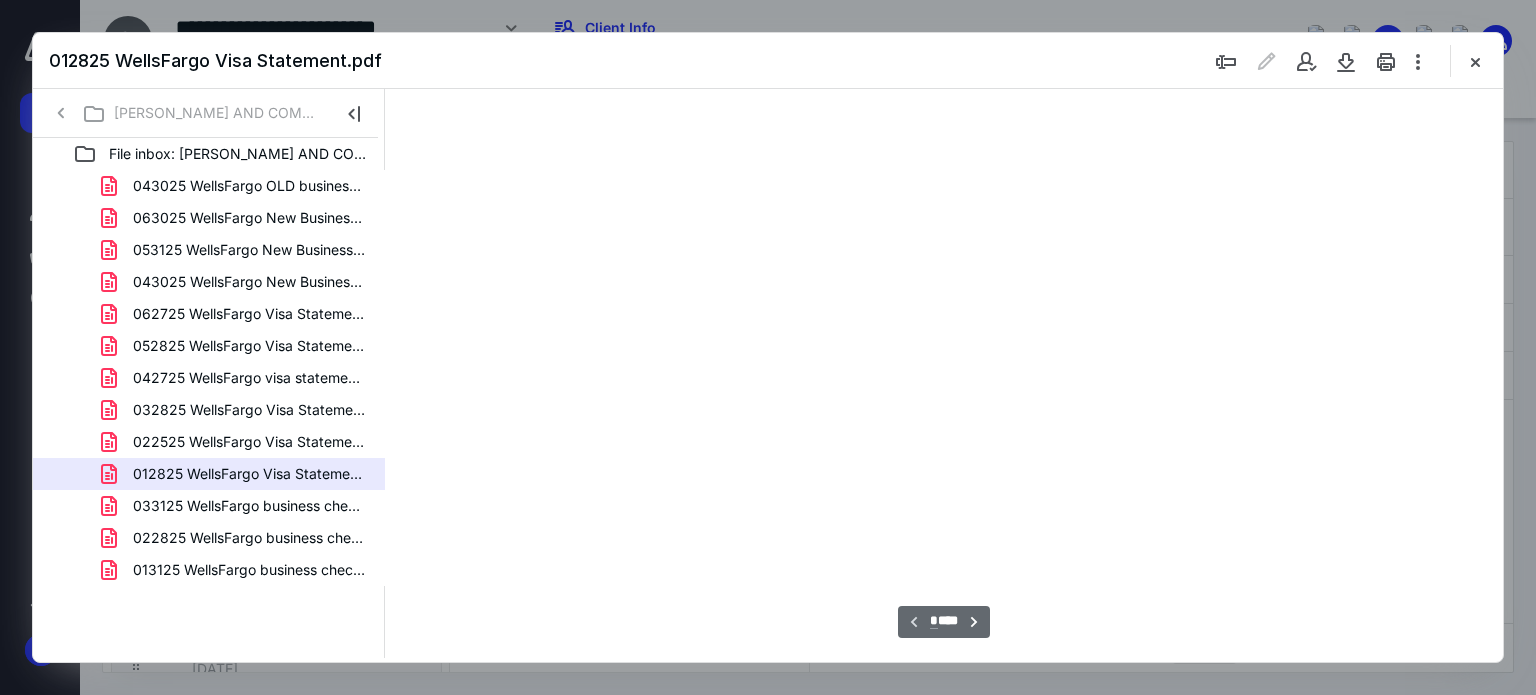 scroll, scrollTop: 83, scrollLeft: 0, axis: vertical 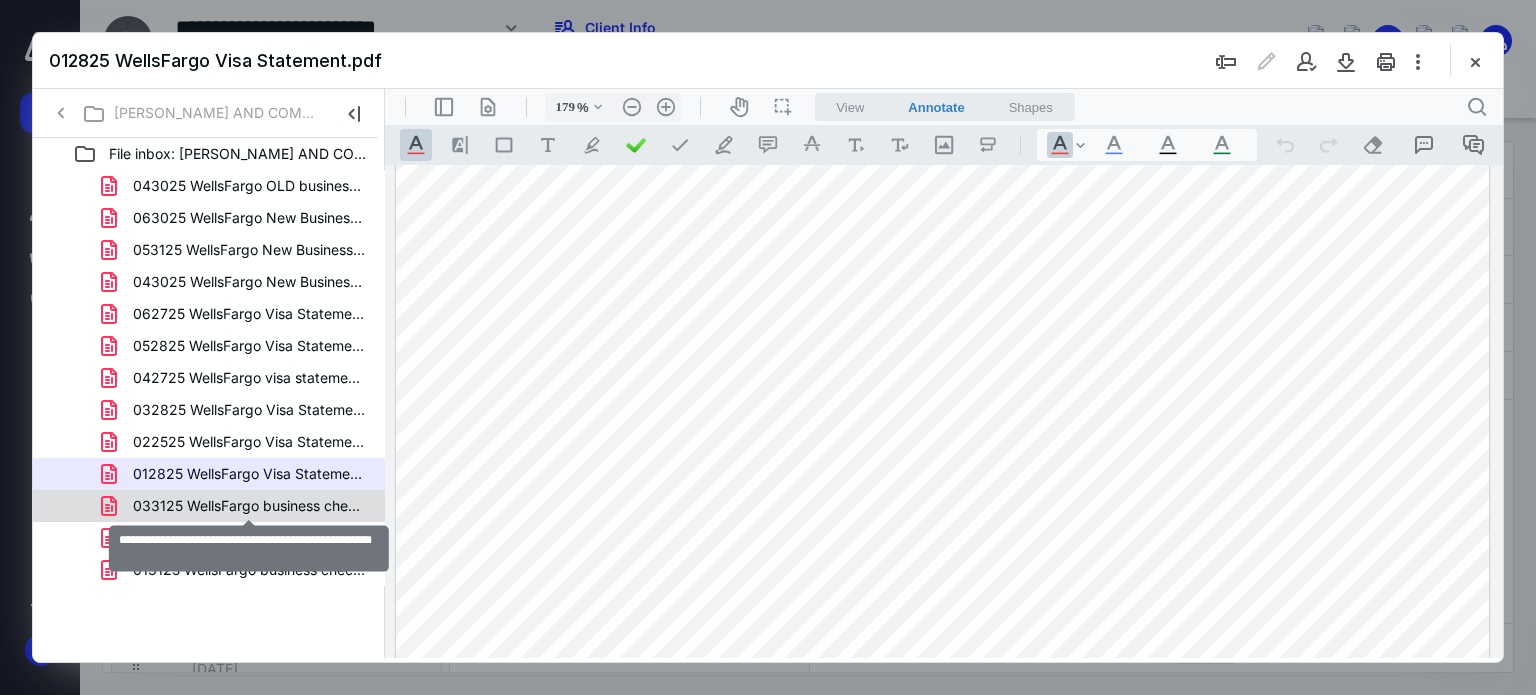 click on "033125 WellsFargo business checking and savings.pdf" at bounding box center [249, 506] 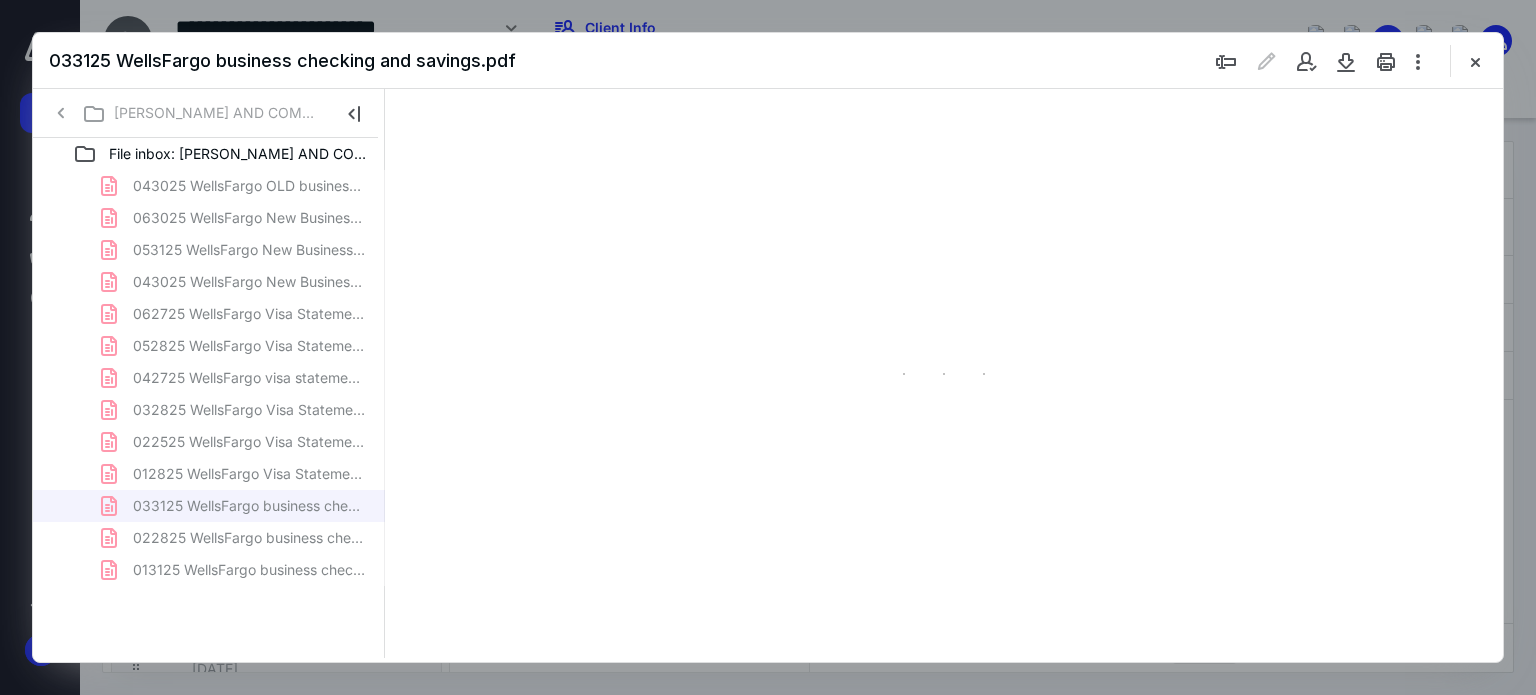type on "179" 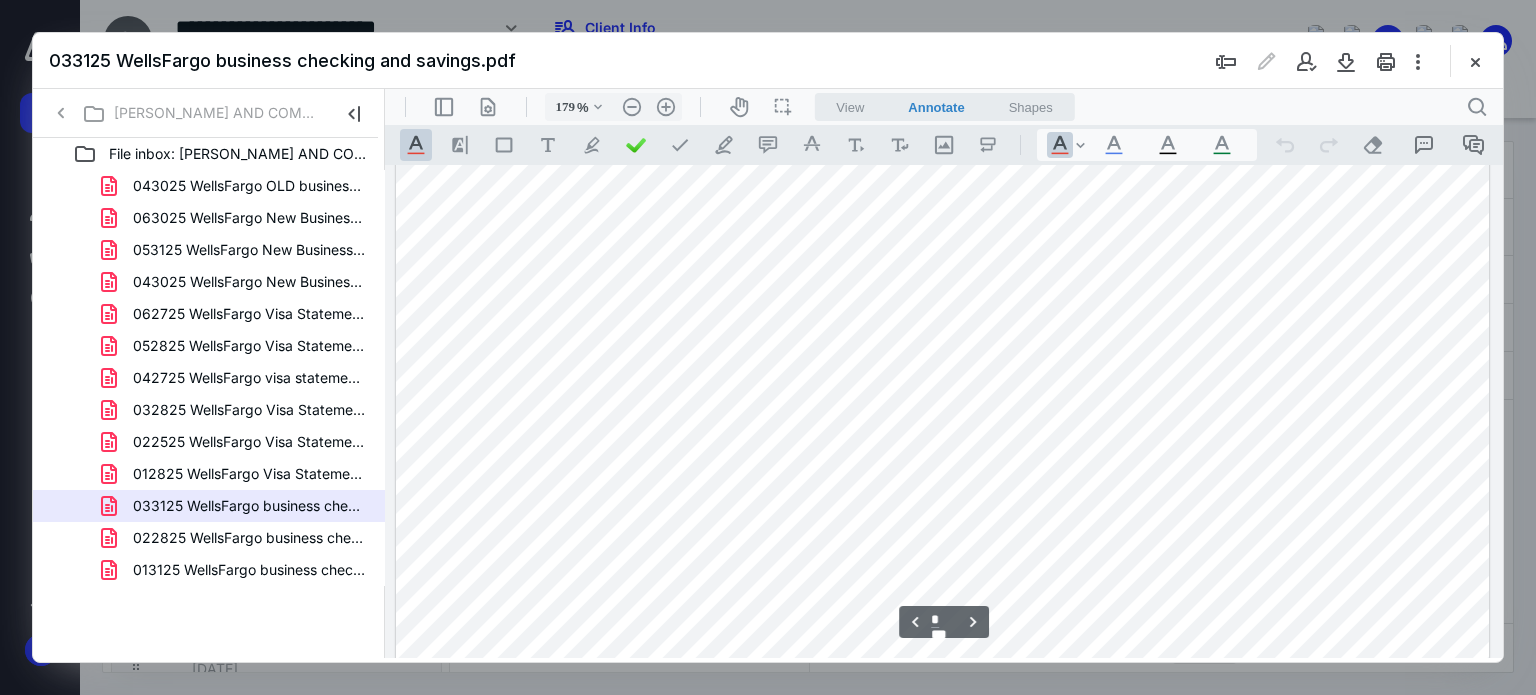scroll, scrollTop: 1600, scrollLeft: 0, axis: vertical 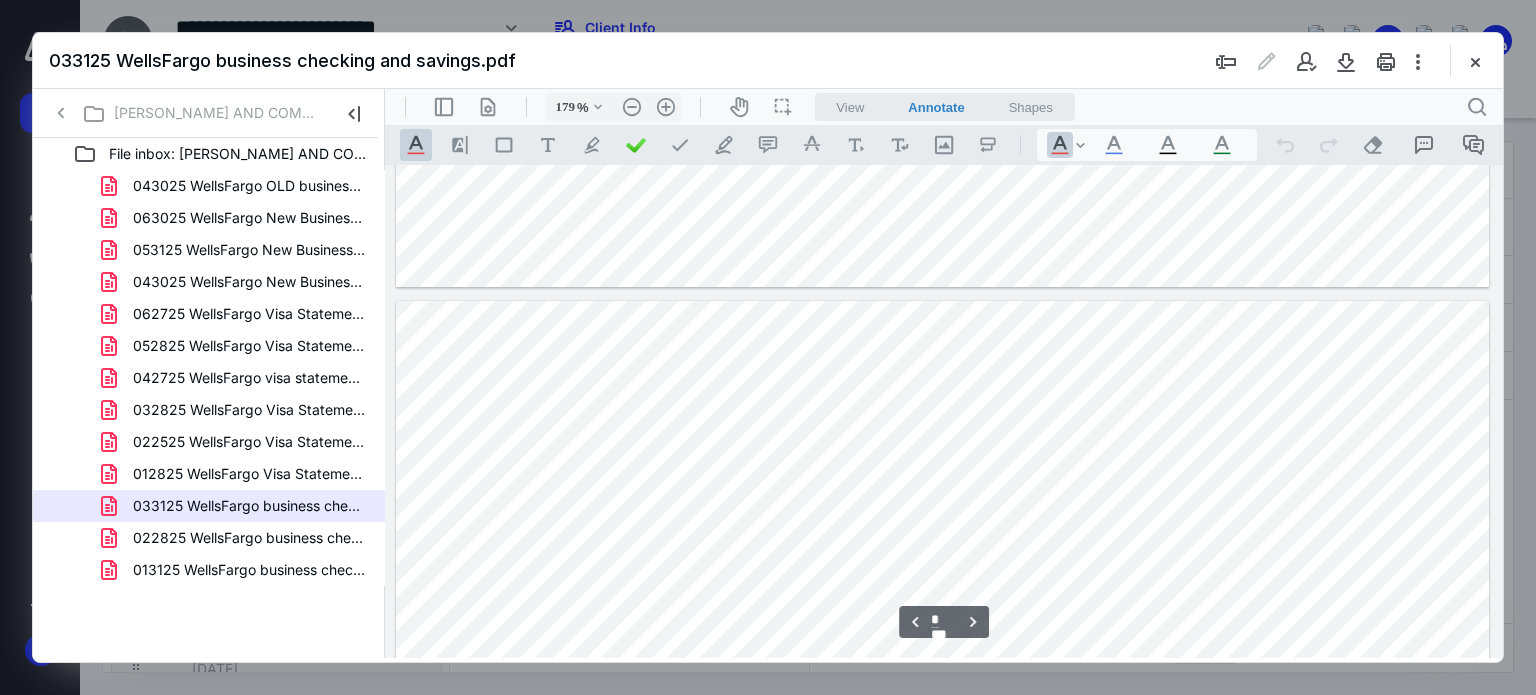type on "*" 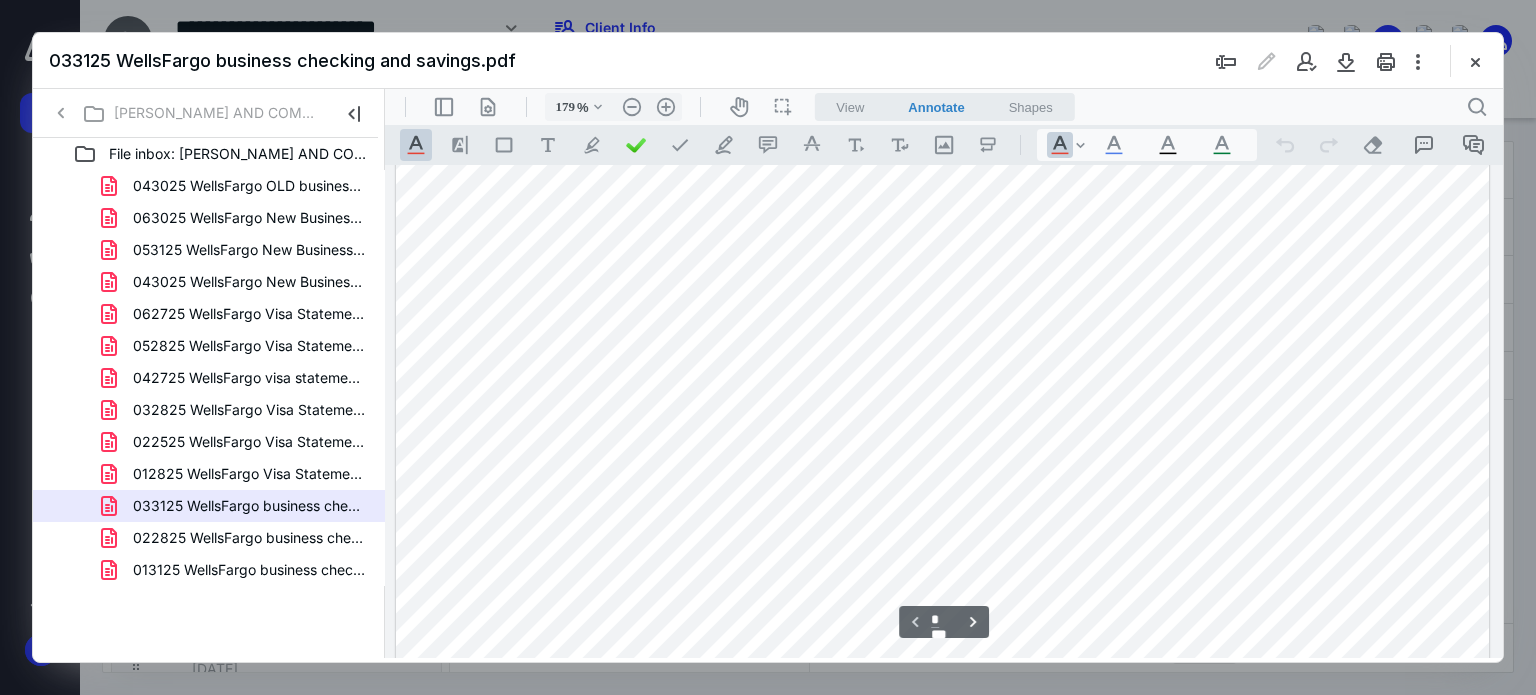 scroll, scrollTop: 0, scrollLeft: 0, axis: both 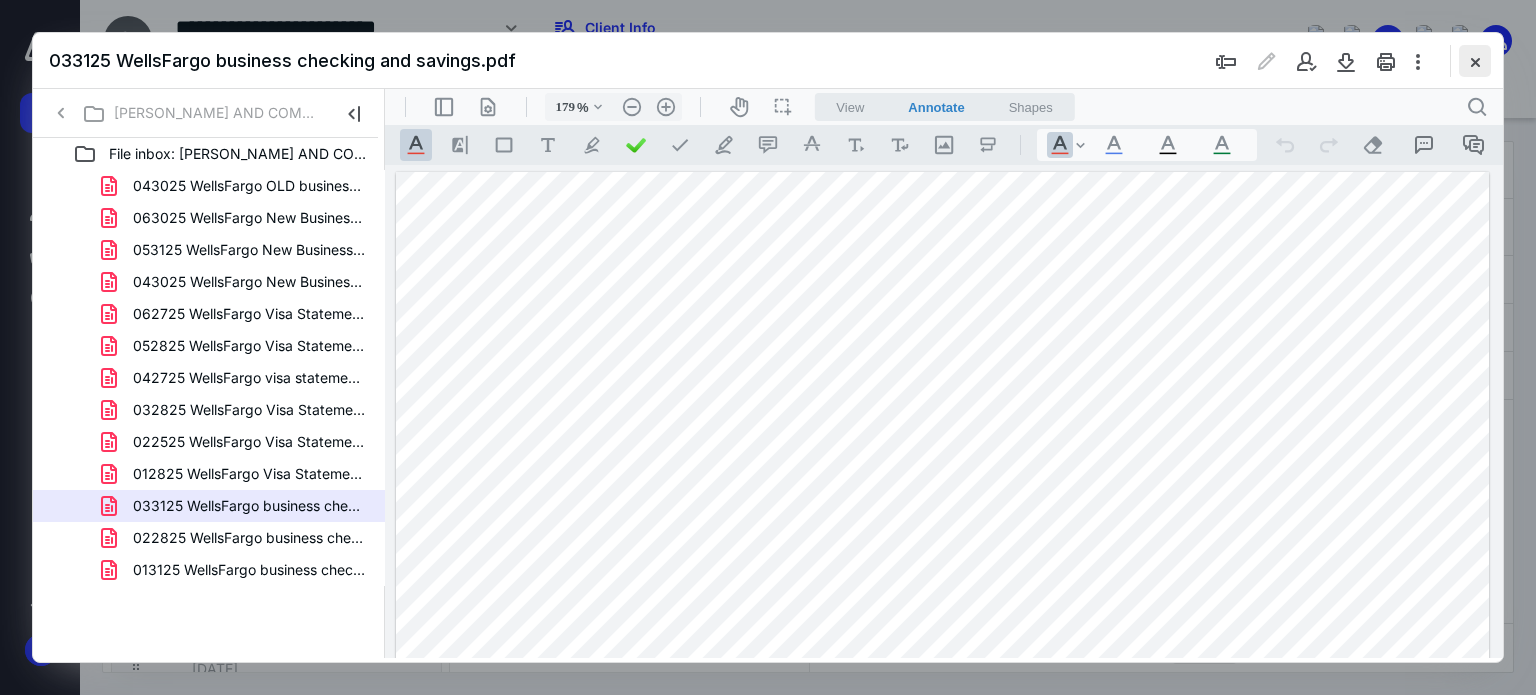 click at bounding box center (1475, 61) 